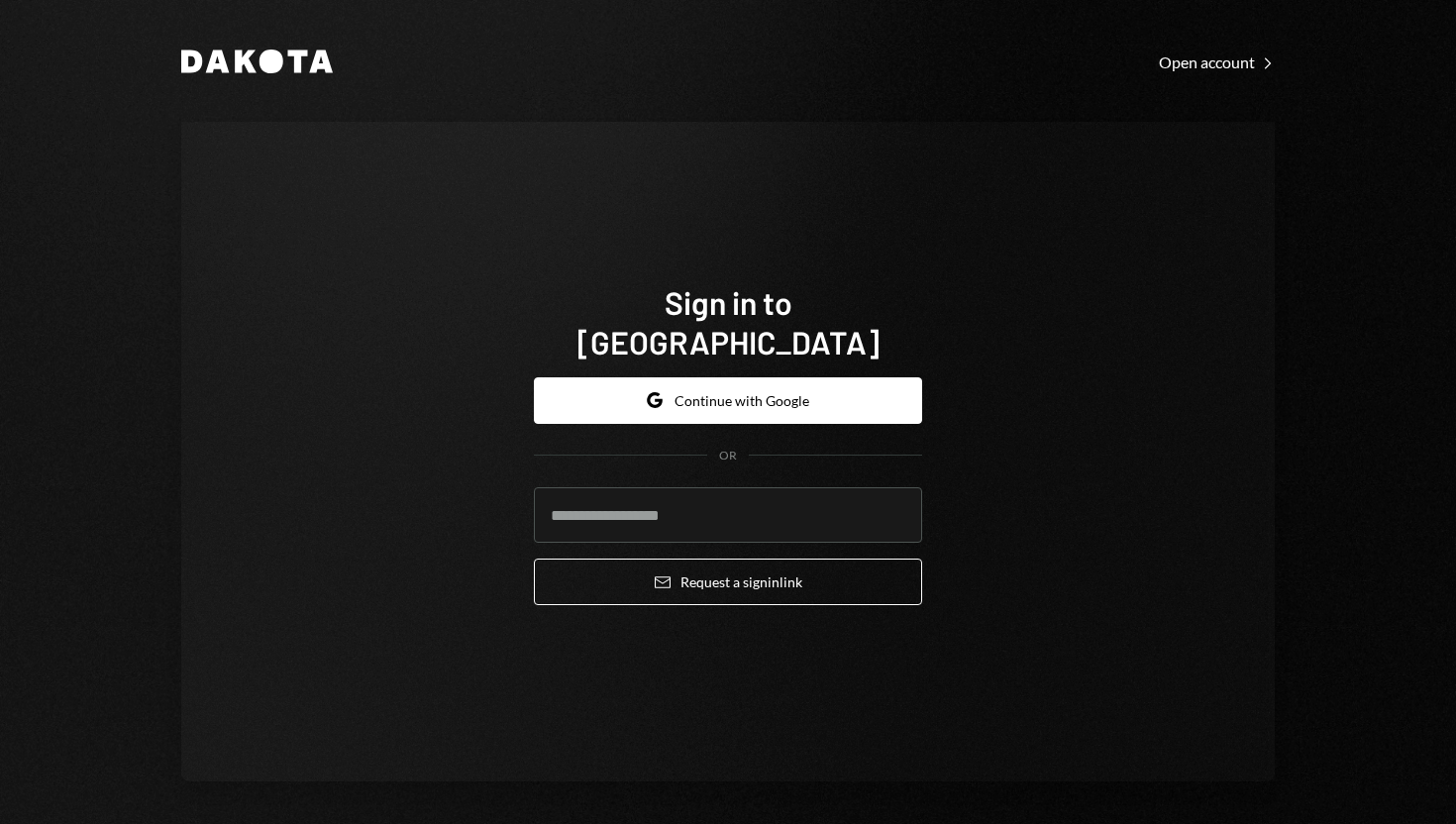 scroll, scrollTop: 0, scrollLeft: 0, axis: both 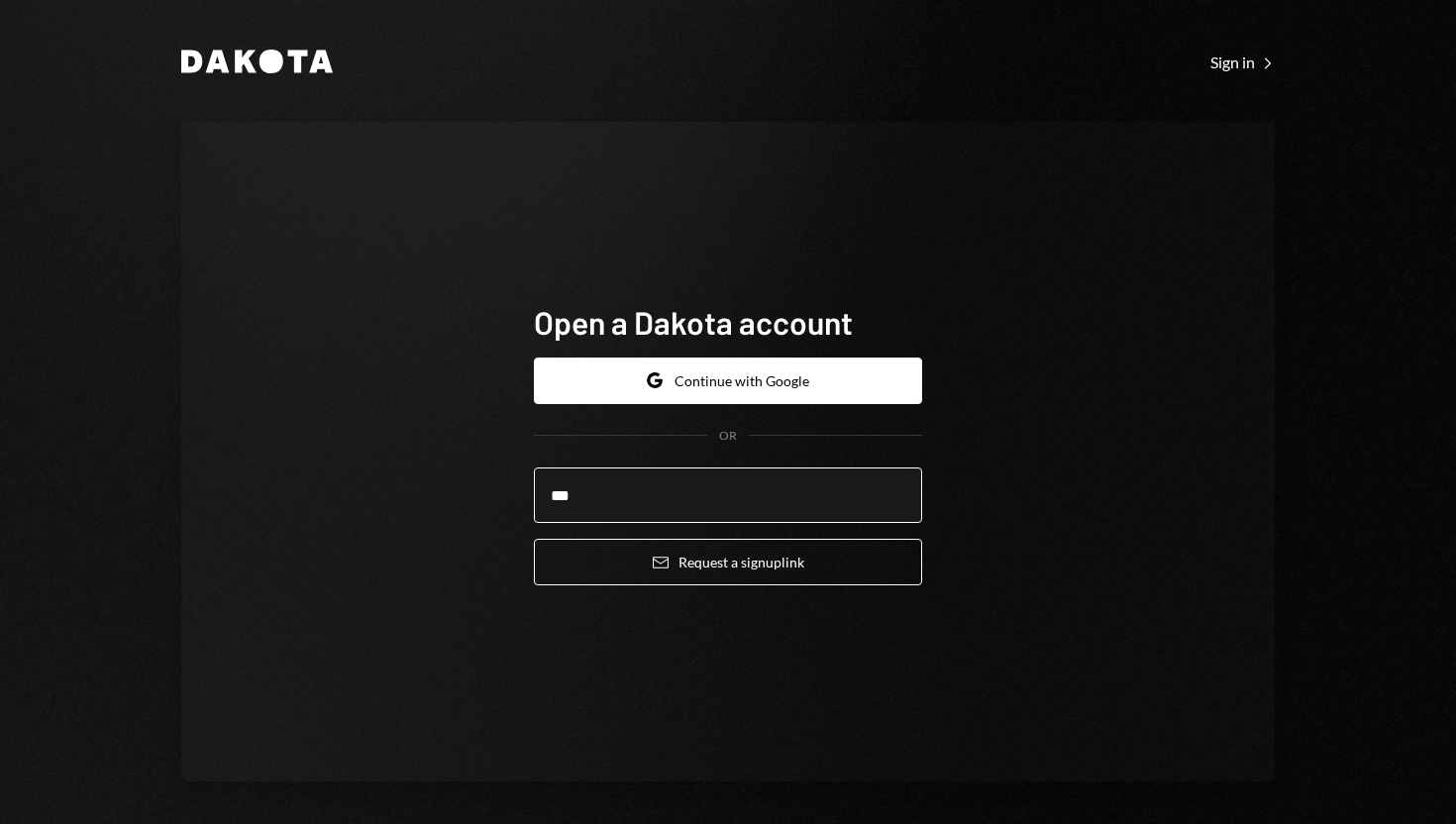 type on "**********" 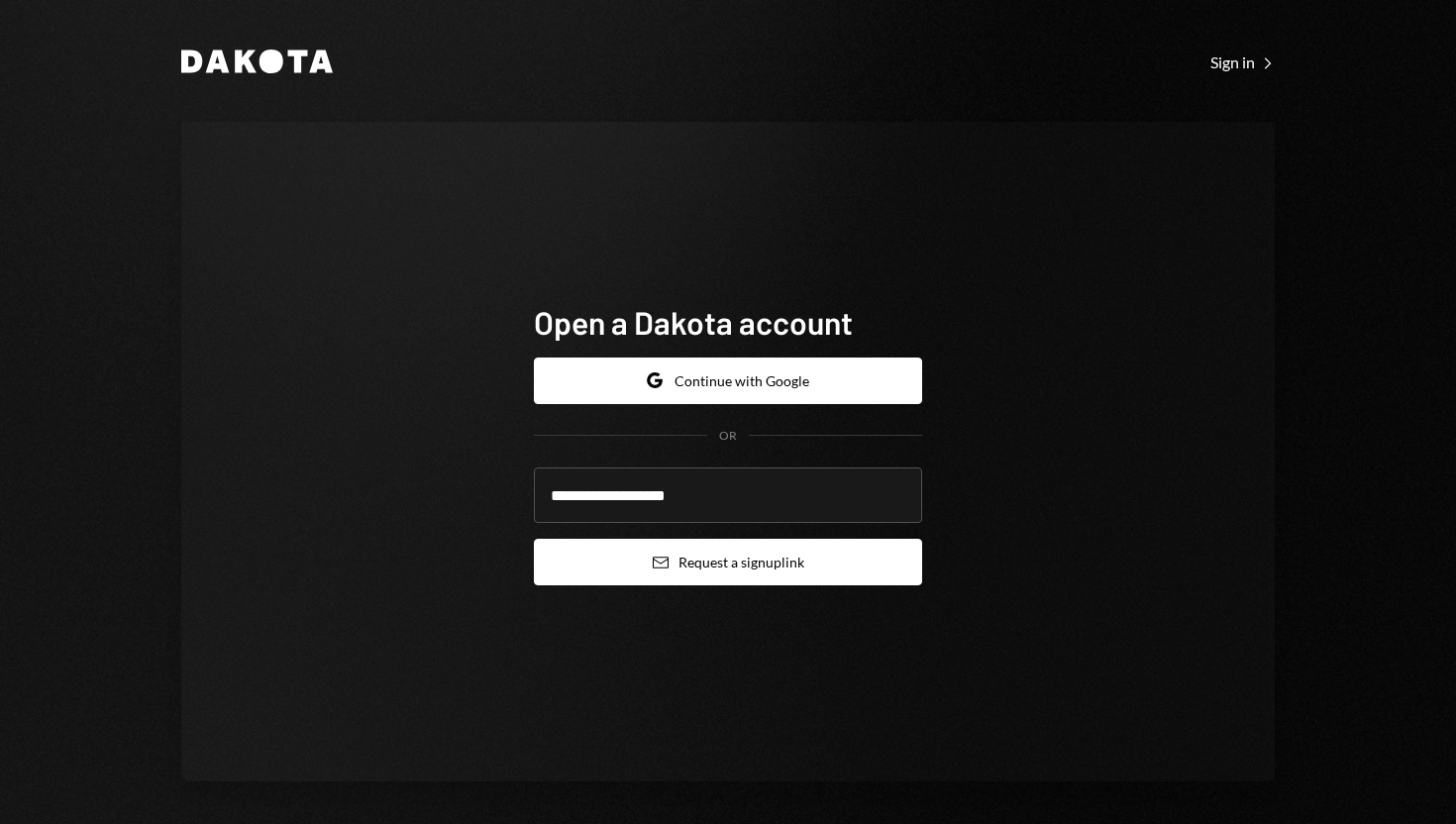 click on "Email Request a sign  up  link" at bounding box center (728, 562) 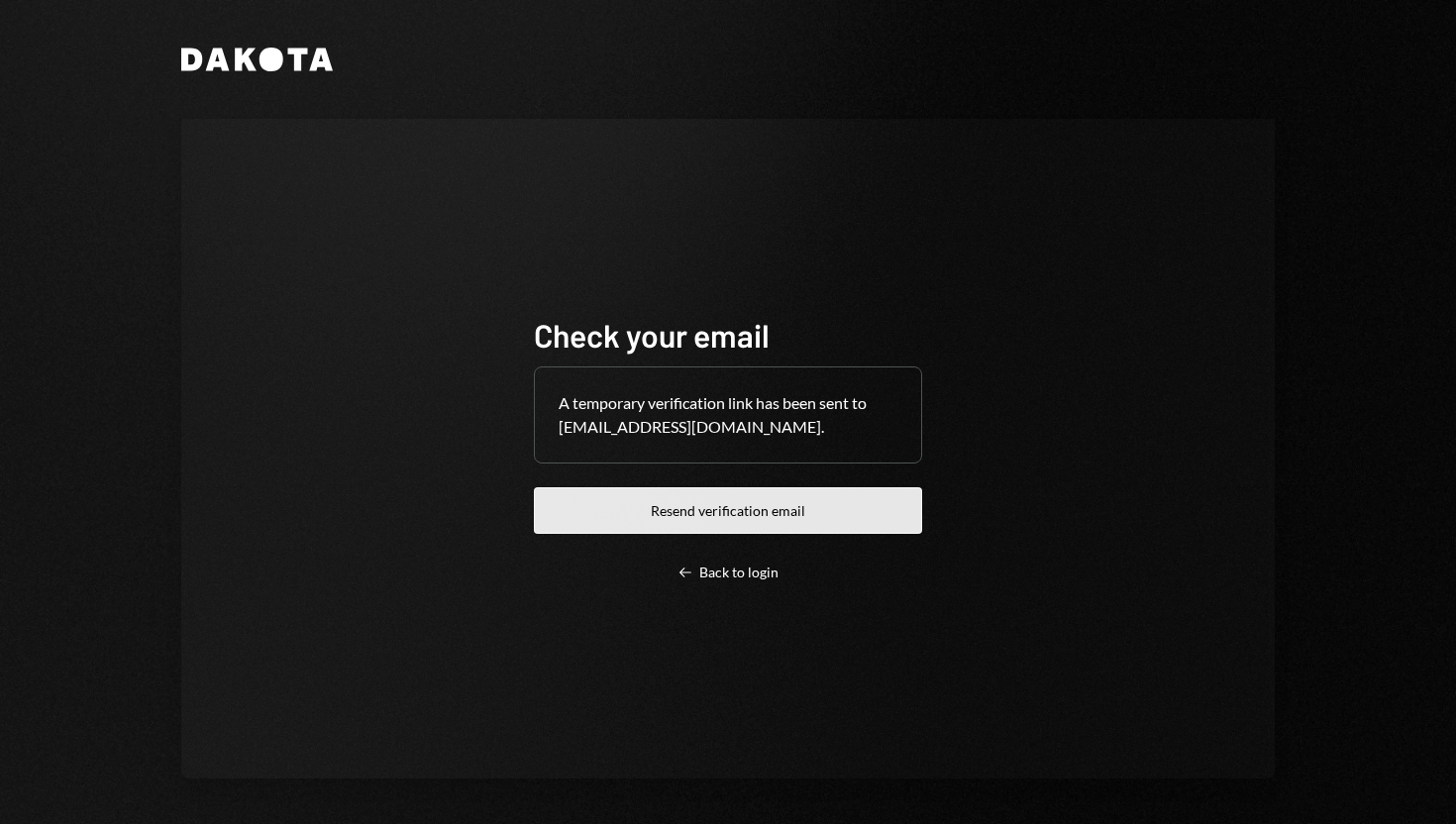 click on "Resend verification email" at bounding box center [728, 510] 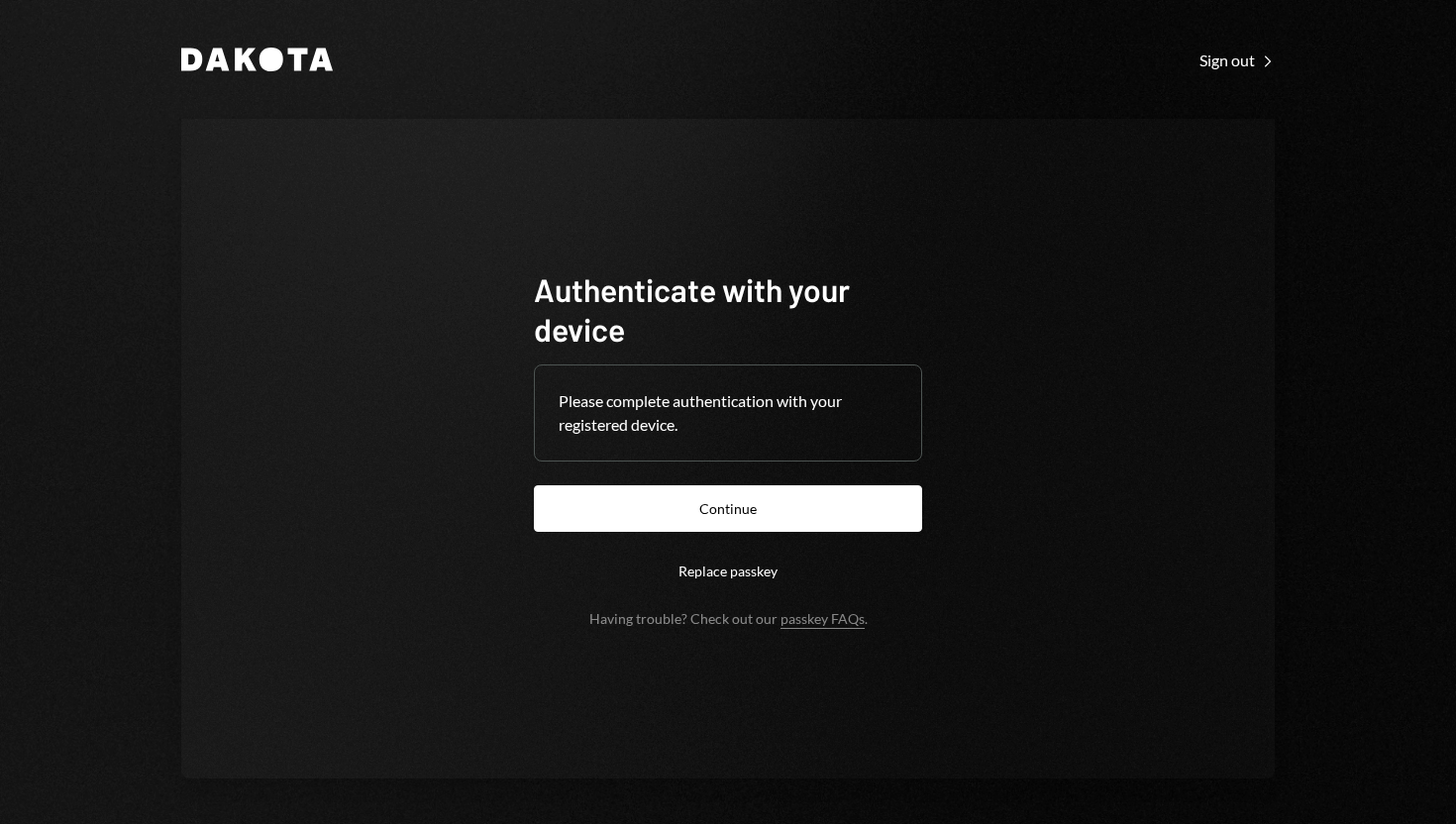 scroll, scrollTop: 0, scrollLeft: 0, axis: both 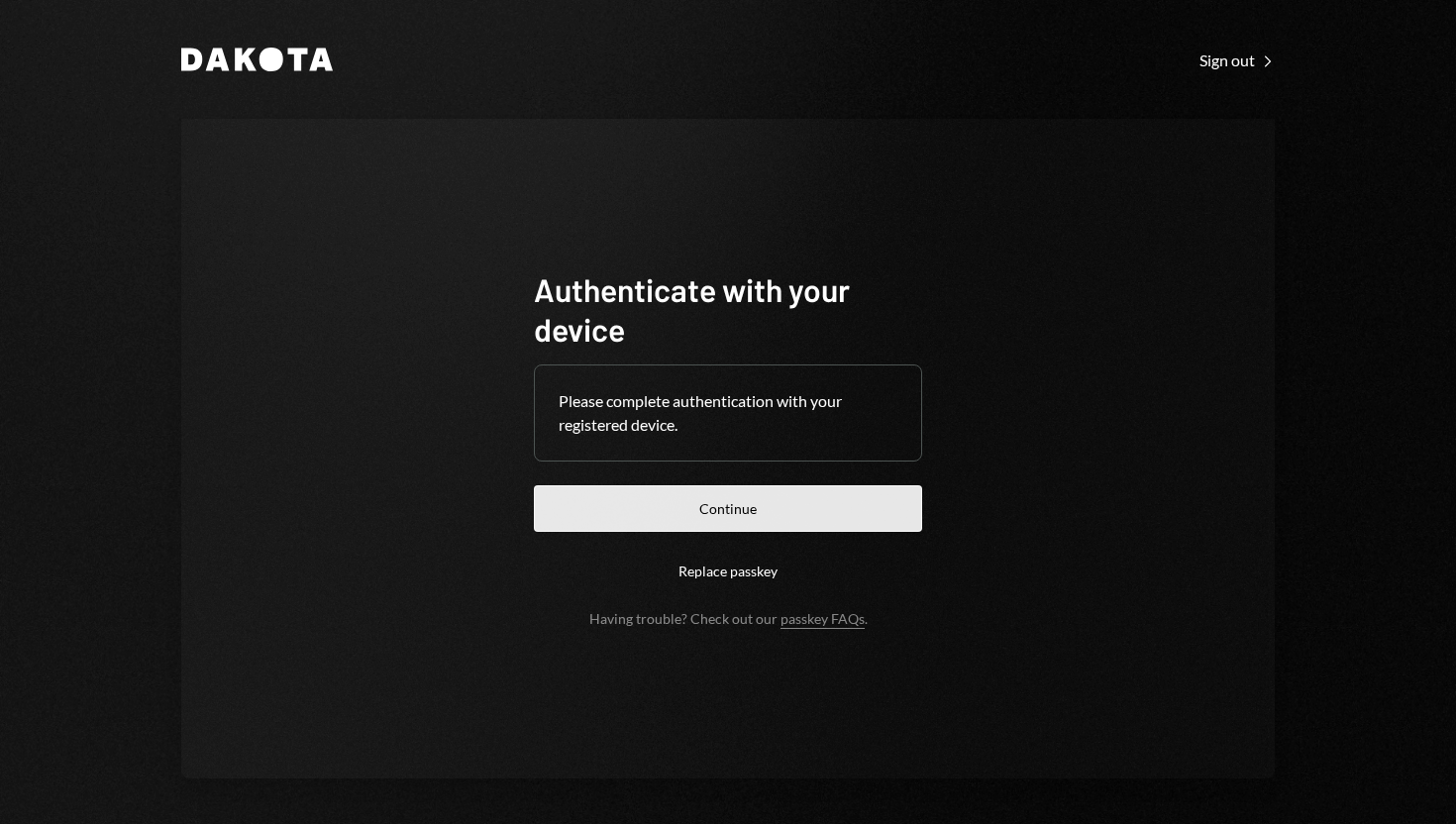 click on "Continue" at bounding box center [728, 508] 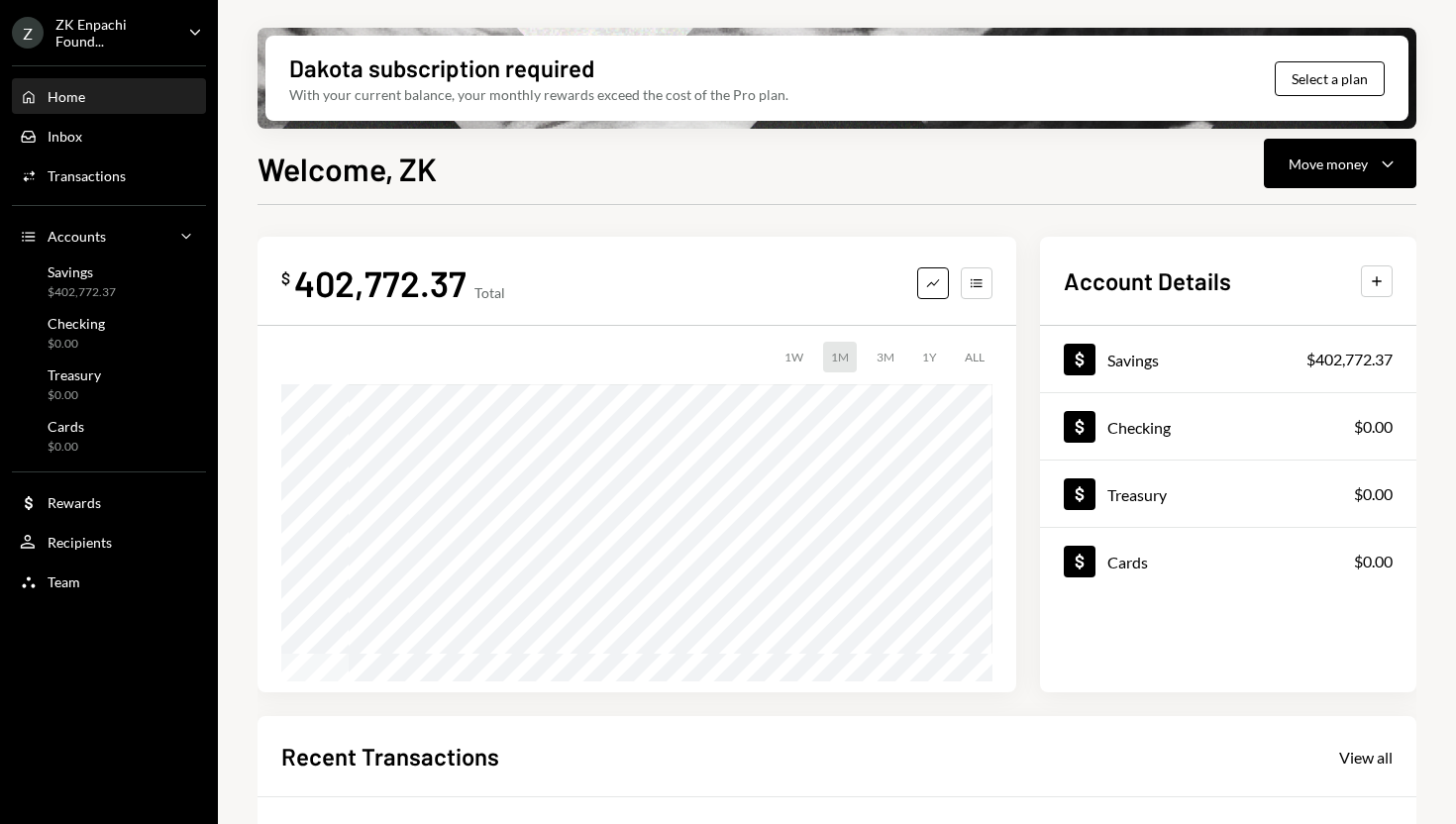 click on "Welcome, ZK Move money Caret Down $ 402,772.37 Total Graph Accounts 1W 1M 3M 1Y ALL Account Details Plus Dollar Savings $402,772.37 Dollar Checking $0.00 Dollar Treasury $0.00 Dollar Cards $0.00 Recent Transactions View all Type Initiated By Initiated At Account Status Bank Payment $50.10 ZK  Enpachi Foundation 07/24/25 11:37 AM Savings Completed Bank Payment $100.20 ZK  Enpachi Foundation 07/17/25 9:50 AM Savings Completed Deposit 19.99  USDC 0xA9D1...1d3E43 Copy 06/17/25 4:07 PM Savings Completed Stablecoin Conversion $20.00 ZK  Enpachi Foundation 06/17/25 4:04 PM Savings Completed Stablecoin Conversion $50.00 ZK  Enpachi Foundation 06/17/25 3:56 PM Savings Canceled" at bounding box center (837, 543) 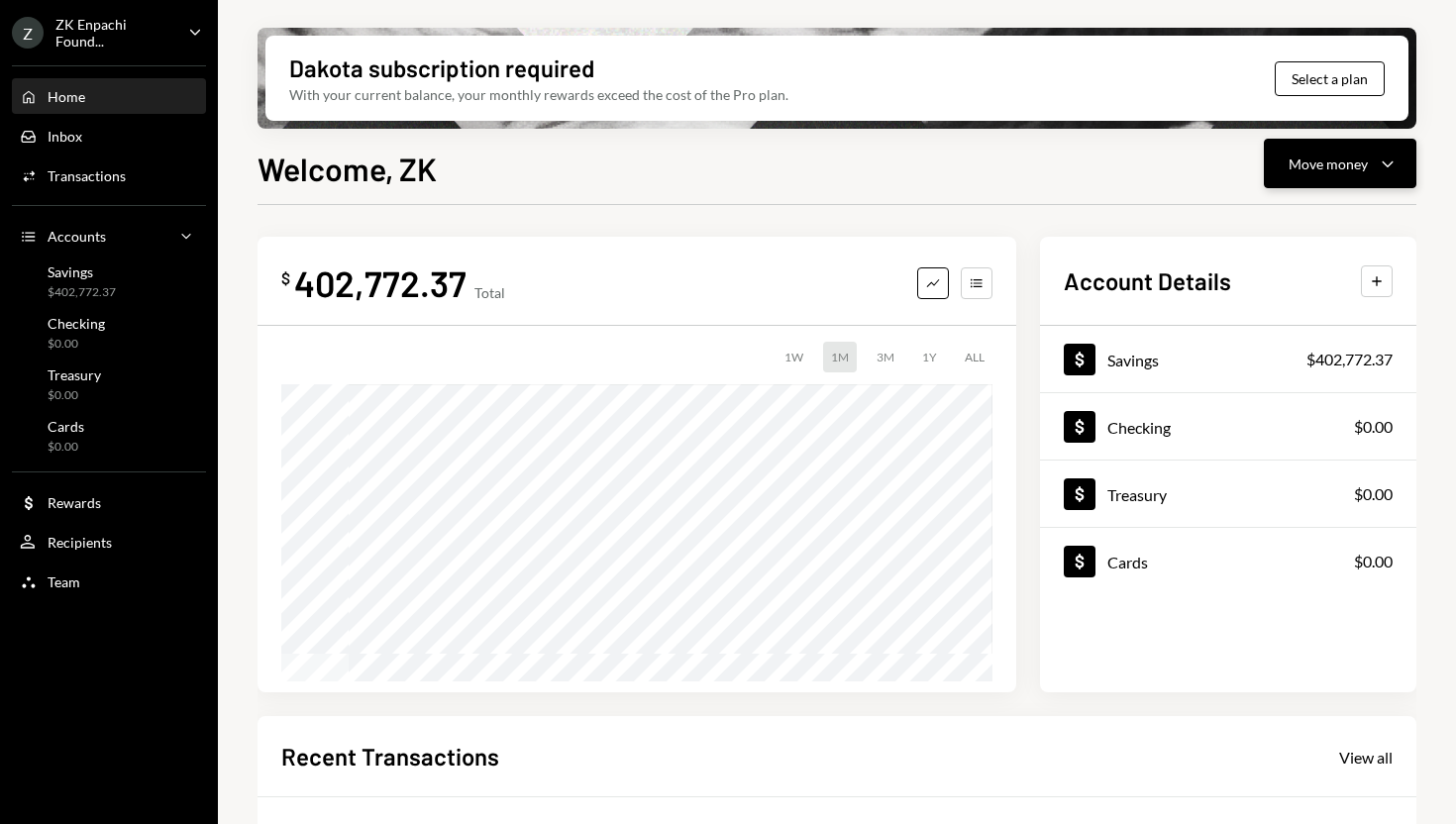 click on "Move money" at bounding box center (1328, 163) 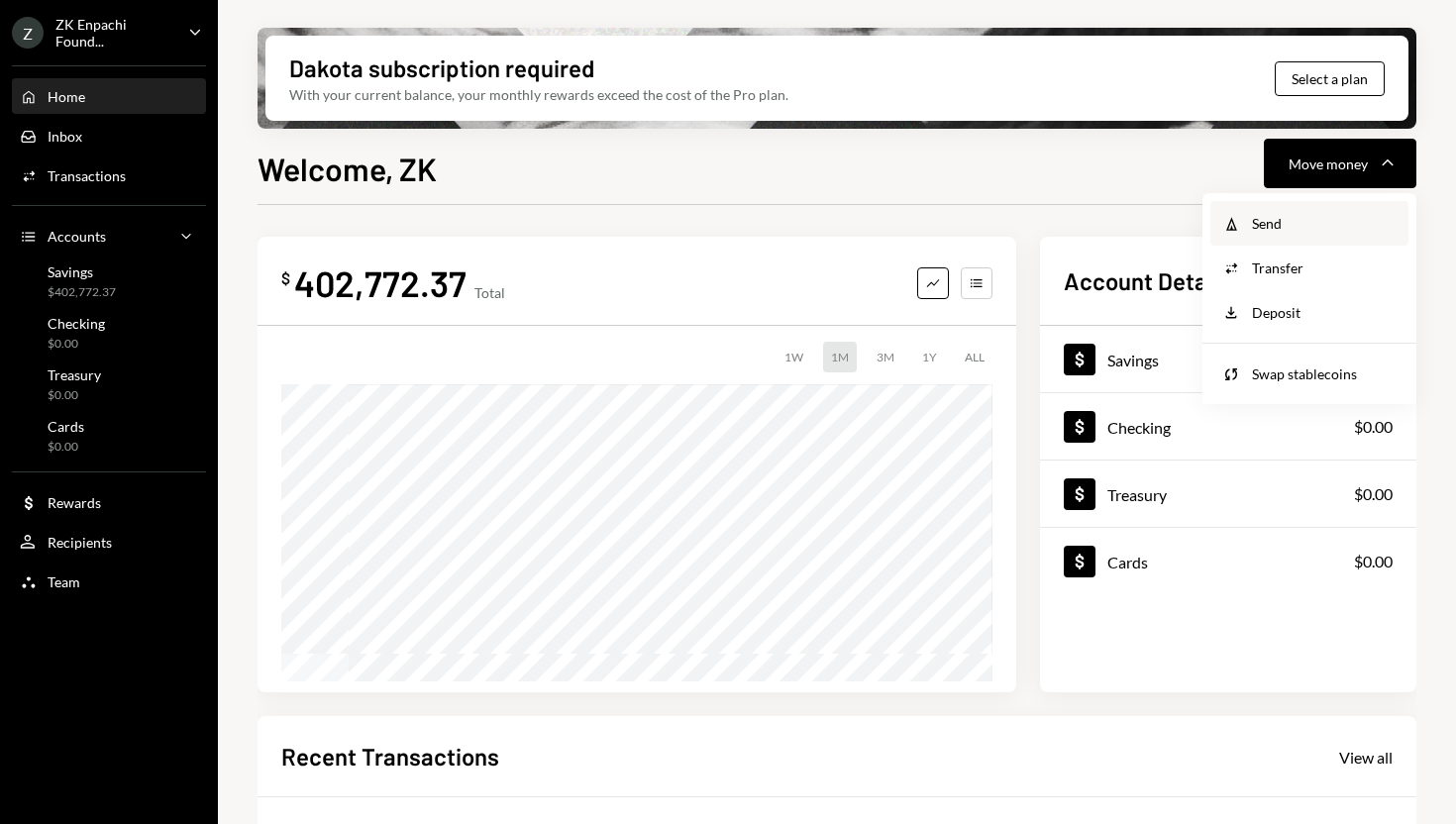 click on "Send" at bounding box center [1324, 223] 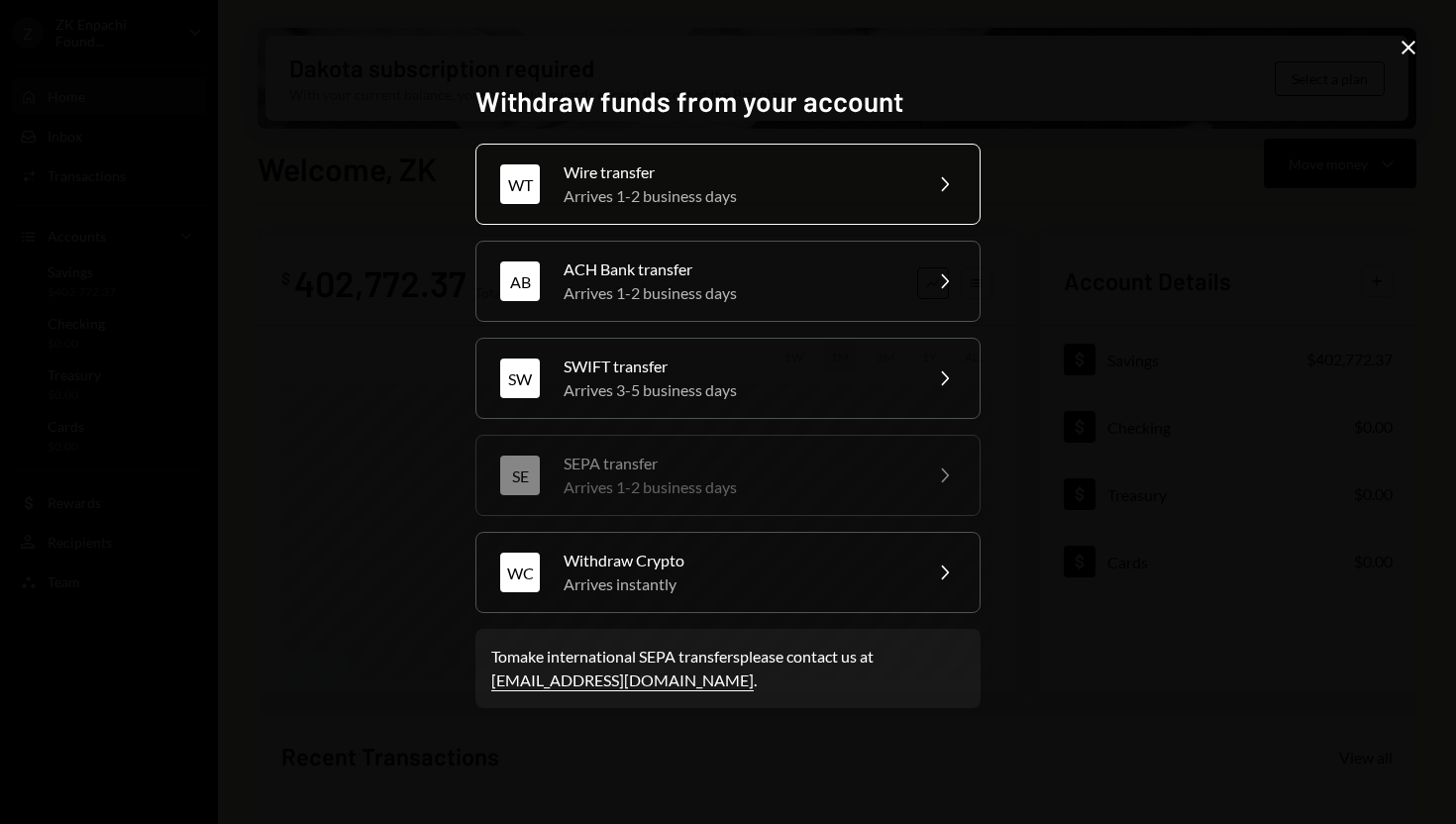 click on "Wire transfer" at bounding box center [736, 172] 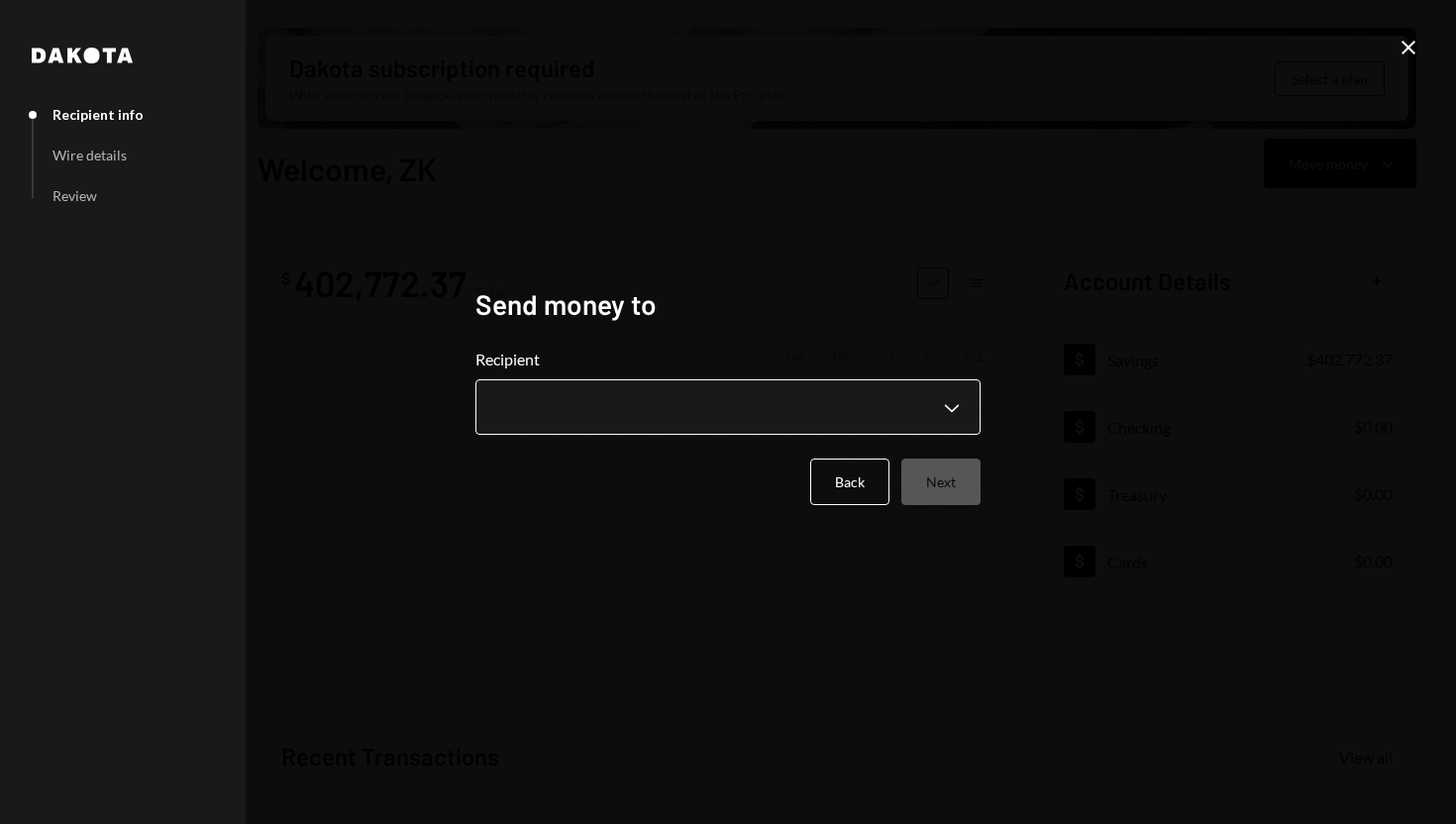 click on "Z ZK Enpachi Found... Caret Down Home Home Inbox Inbox Activities Transactions Accounts Accounts Caret Down Savings $402,772.37 Checking $0.00 Treasury $0.00 Cards $0.00 Dollar Rewards User Recipients Team Team Dakota subscription required With your current balance, your monthly rewards exceed the cost of the Pro plan. Select a plan Welcome, ZK Move money Caret Down $ 402,772.37 Total Graph Accounts 1W 1M 3M 1Y ALL Account Details Plus Dollar Savings $402,772.37 Dollar Checking $0.00 Dollar Treasury $0.00 Dollar Cards $0.00 Recent Transactions View all Type Initiated By Initiated At Account Status Bank Payment $50.10 ZK  Enpachi Foundation 07/24/25 11:37 AM Savings Completed Bank Payment $100.20 ZK  Enpachi Foundation 07/17/25 9:50 AM Savings Completed Deposit 19.99  USDC 0xA9D1...1d3E43 Copy 06/17/25 4:07 PM Savings Completed Stablecoin Conversion $20.00 ZK  Enpachi Foundation 06/17/25 4:04 PM Savings Completed Stablecoin Conversion $50.00 ZK  Enpachi Foundation 06/17/25 3:56 PM Savings Canceled /dashboard" at bounding box center [728, 412] 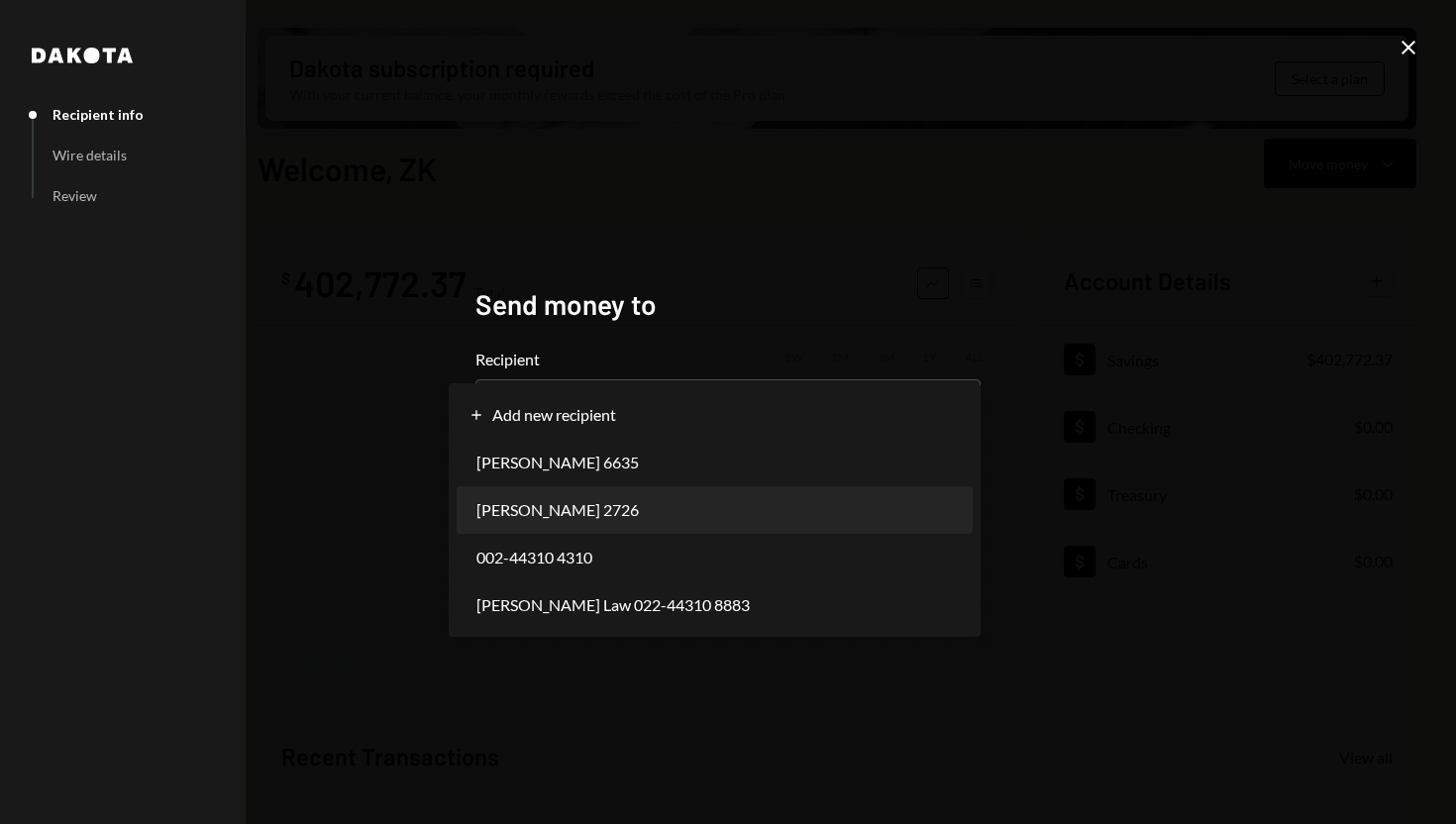 select on "**********" 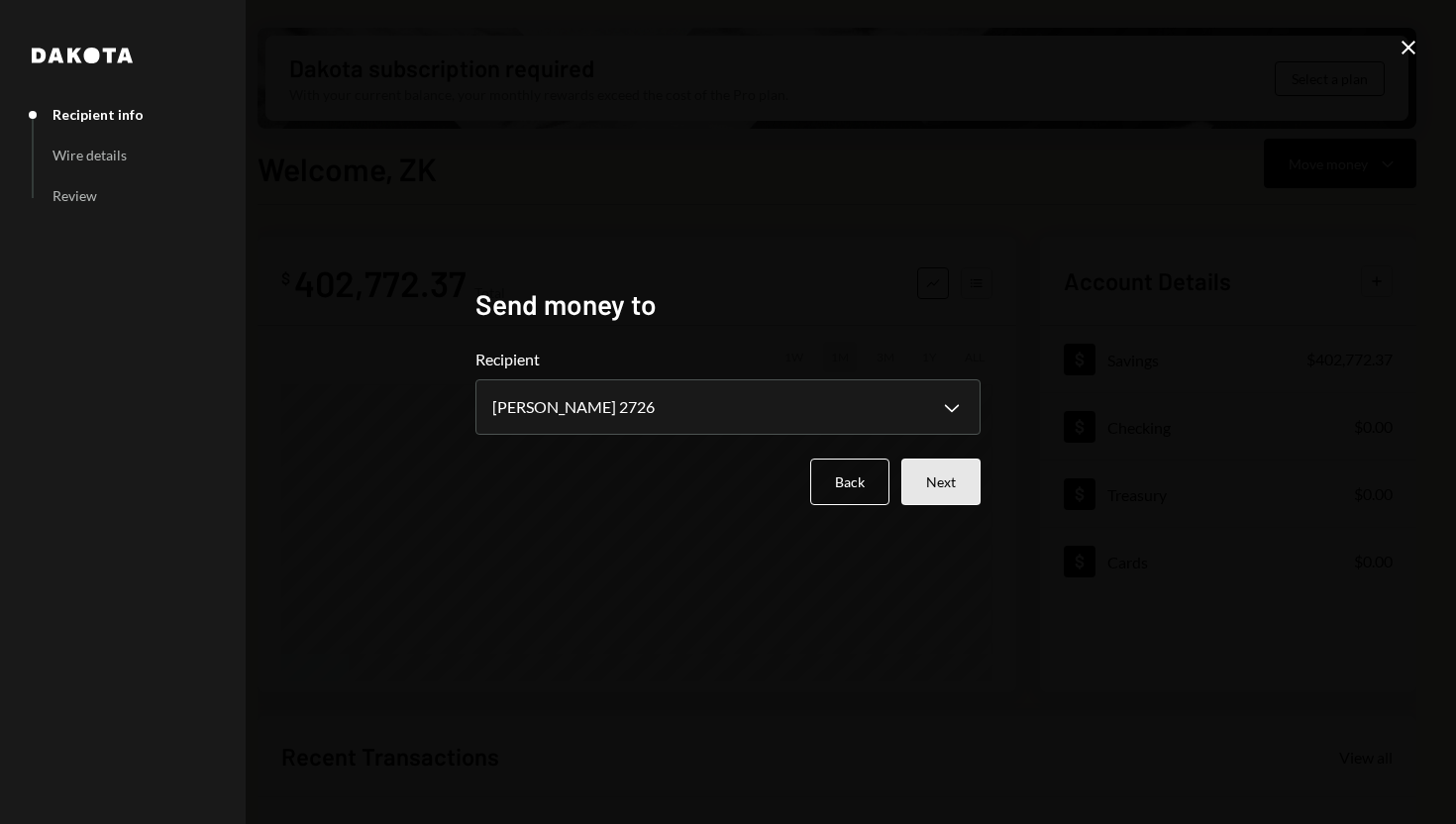 click on "Next" at bounding box center [941, 481] 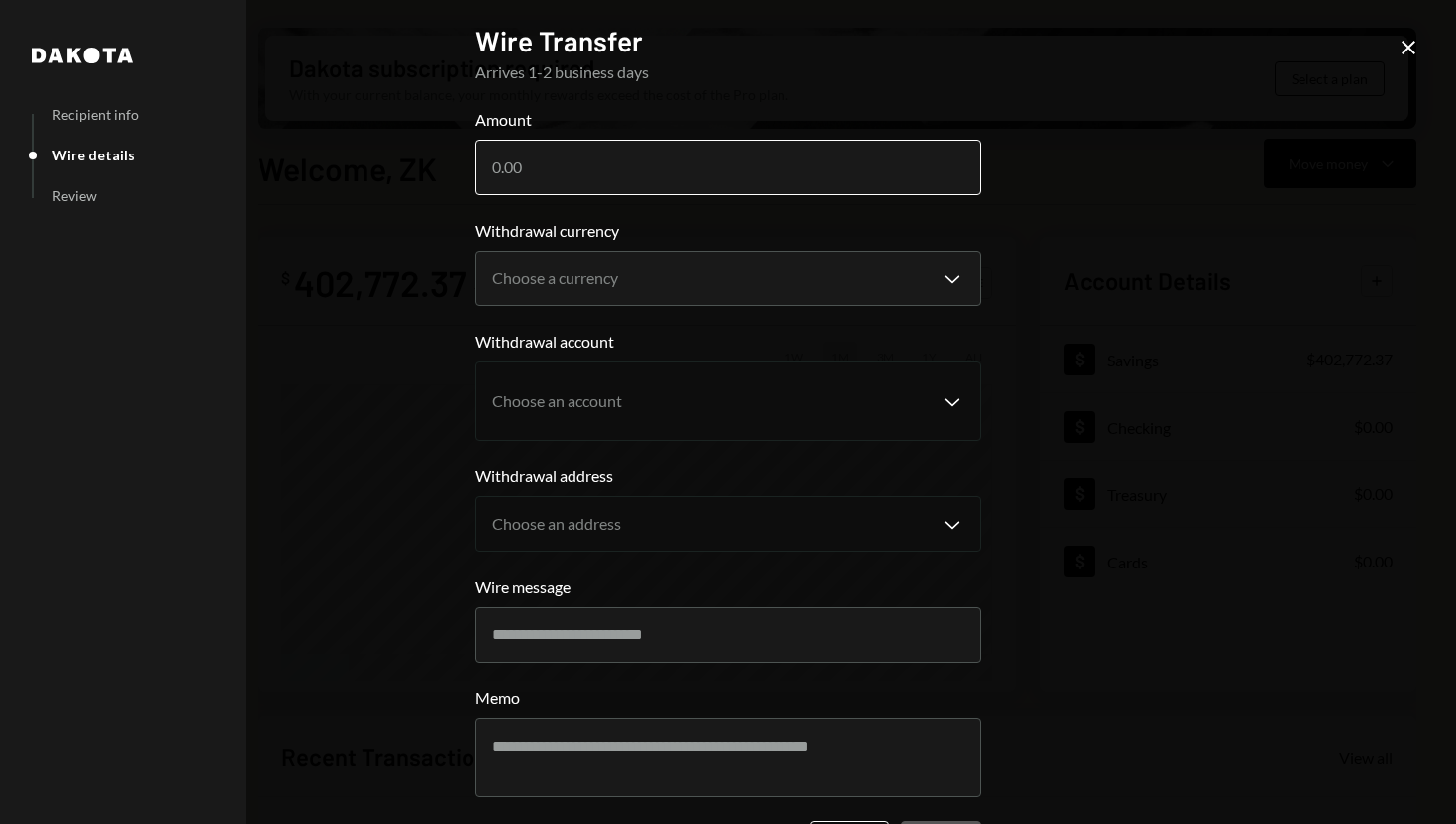 click on "Amount" at bounding box center [728, 167] 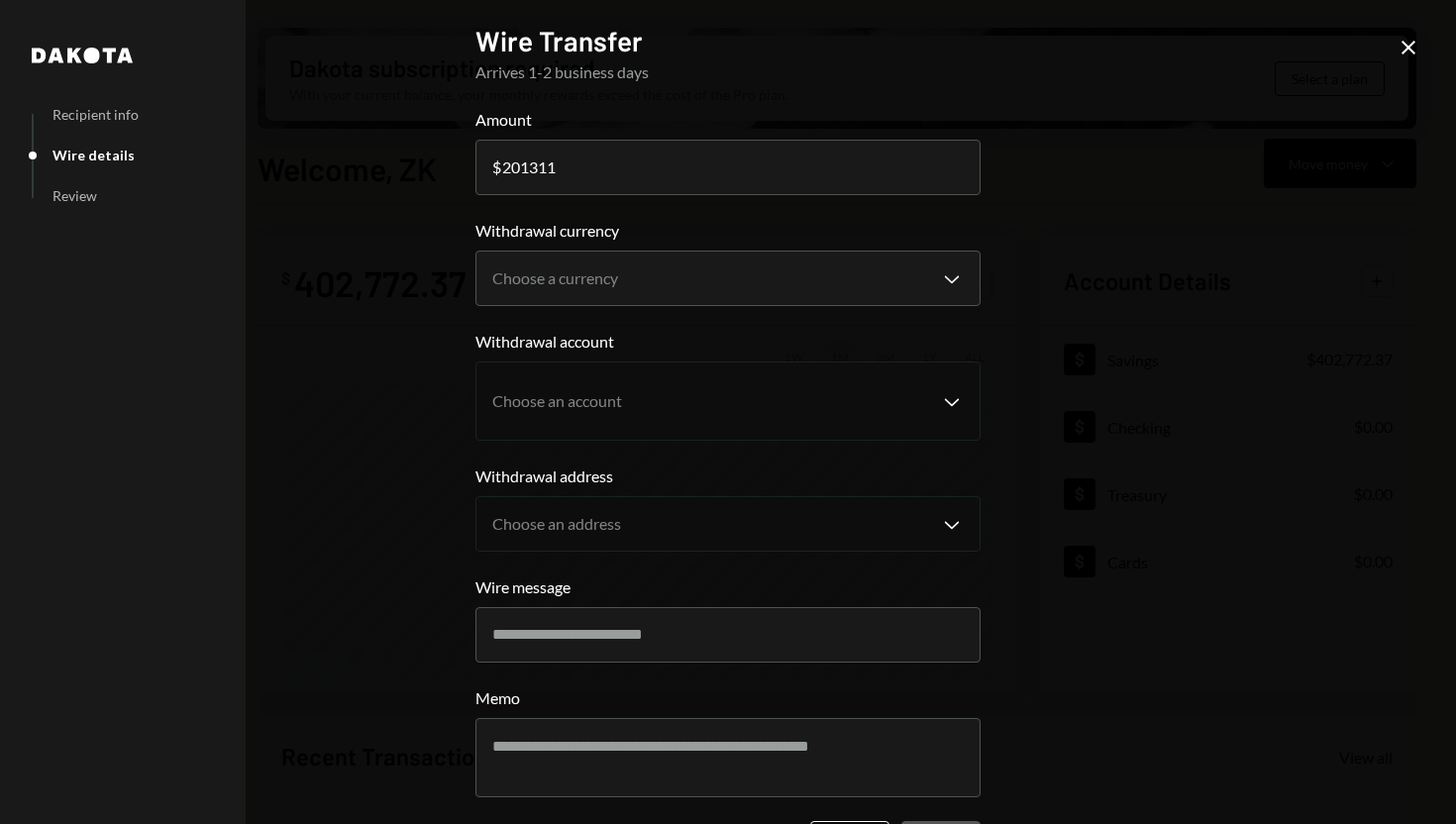 type on "201311" 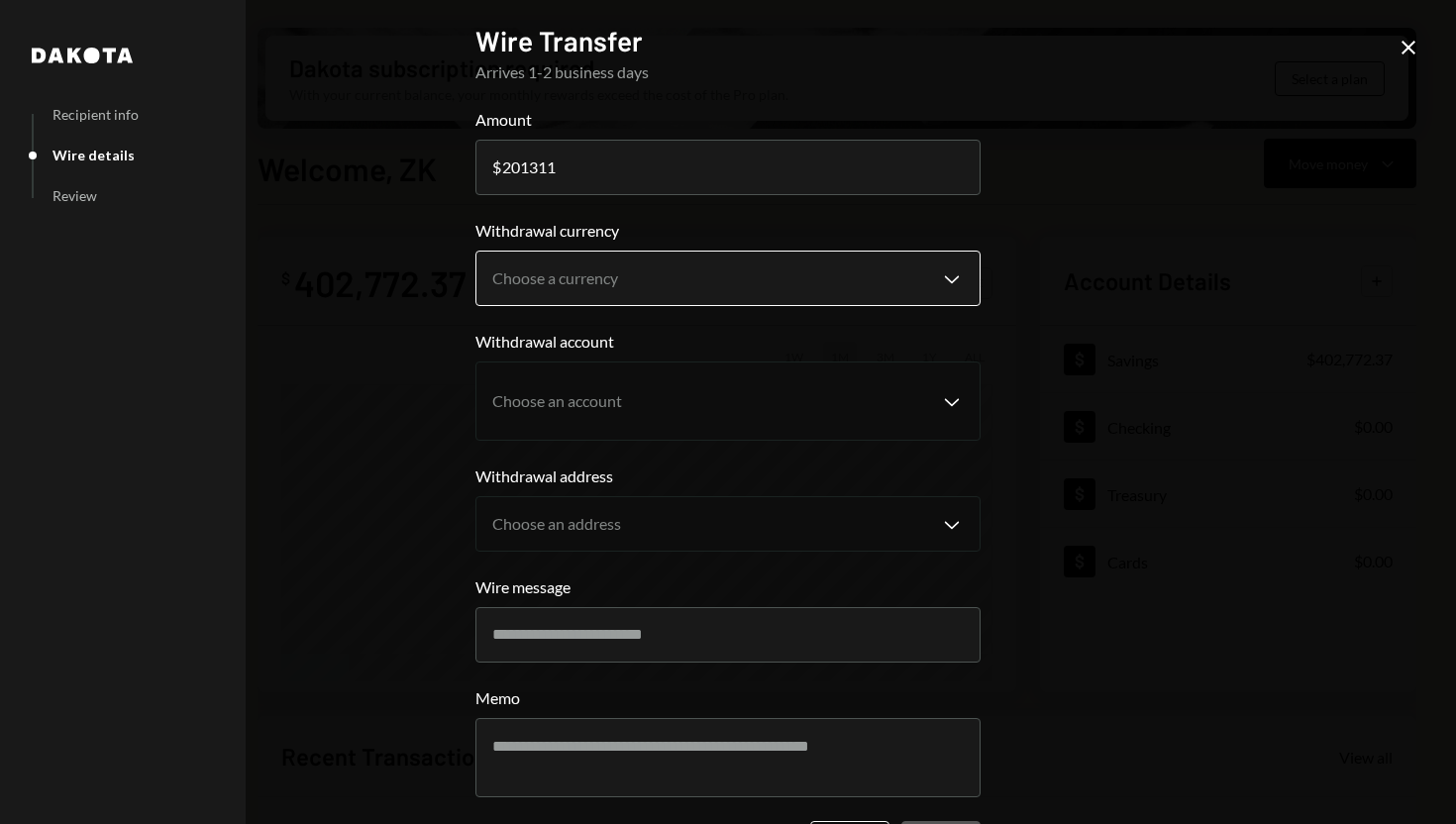 click on "Z ZK Enpachi Found... Caret Down Home Home Inbox Inbox Activities Transactions Accounts Accounts Caret Down Savings $402,772.37 Checking $0.00 Treasury $0.00 Cards $0.00 Dollar Rewards User Recipients Team Team Dakota subscription required With your current balance, your monthly rewards exceed the cost of the Pro plan. Select a plan Welcome, ZK Move money Caret Down $ 402,772.37 Total Graph Accounts 1W 1M 3M 1Y ALL Account Details Plus Dollar Savings $402,772.37 Dollar Checking $0.00 Dollar Treasury $0.00 Dollar Cards $0.00 Recent Transactions View all Type Initiated By Initiated At Account Status Bank Payment $50.10 ZK  Enpachi Foundation 07/24/25 11:37 AM Savings Completed Bank Payment $100.20 ZK  Enpachi Foundation 07/17/25 9:50 AM Savings Completed Deposit 19.99  USDC 0xA9D1...1d3E43 Copy 06/17/25 4:07 PM Savings Completed Stablecoin Conversion $20.00 ZK  Enpachi Foundation 06/17/25 4:04 PM Savings Completed Stablecoin Conversion $50.00 ZK  Enpachi Foundation 06/17/25 3:56 PM Savings Canceled /dashboard $" at bounding box center [728, 412] 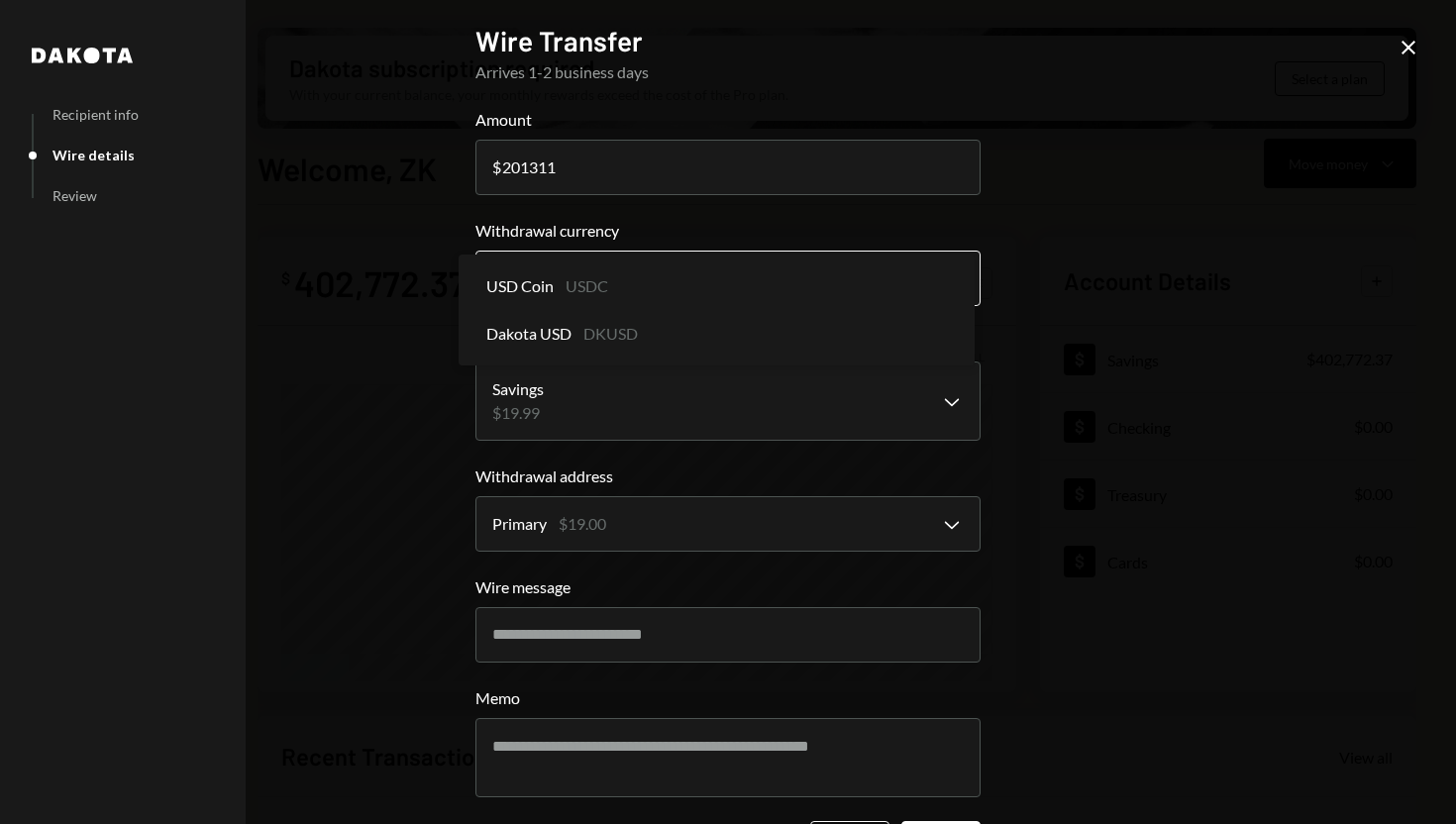 click on "Z ZK Enpachi Found... Caret Down Home Home Inbox Inbox Activities Transactions Accounts Accounts Caret Down Savings $402,772.37 Checking $0.00 Treasury $0.00 Cards $0.00 Dollar Rewards User Recipients Team Team Dakota subscription required With your current balance, your monthly rewards exceed the cost of the Pro plan. Select a plan Welcome, ZK Move money Caret Down $ 402,772.37 Total Graph Accounts 1W 1M 3M 1Y ALL Account Details Plus Dollar Savings $402,772.37 Dollar Checking $0.00 Dollar Treasury $0.00 Dollar Cards $0.00 Recent Transactions View all Type Initiated By Initiated At Account Status Bank Payment $50.10 ZK  Enpachi Foundation 07/24/25 11:37 AM Savings Completed Bank Payment $100.20 ZK  Enpachi Foundation 07/17/25 9:50 AM Savings Completed Deposit 19.99  USDC 0xA9D1...1d3E43 Copy 06/17/25 4:07 PM Savings Completed Stablecoin Conversion $20.00 ZK  Enpachi Foundation 06/17/25 4:04 PM Savings Completed Stablecoin Conversion $50.00 ZK  Enpachi Foundation 06/17/25 3:56 PM Savings Canceled /dashboard $" at bounding box center [728, 412] 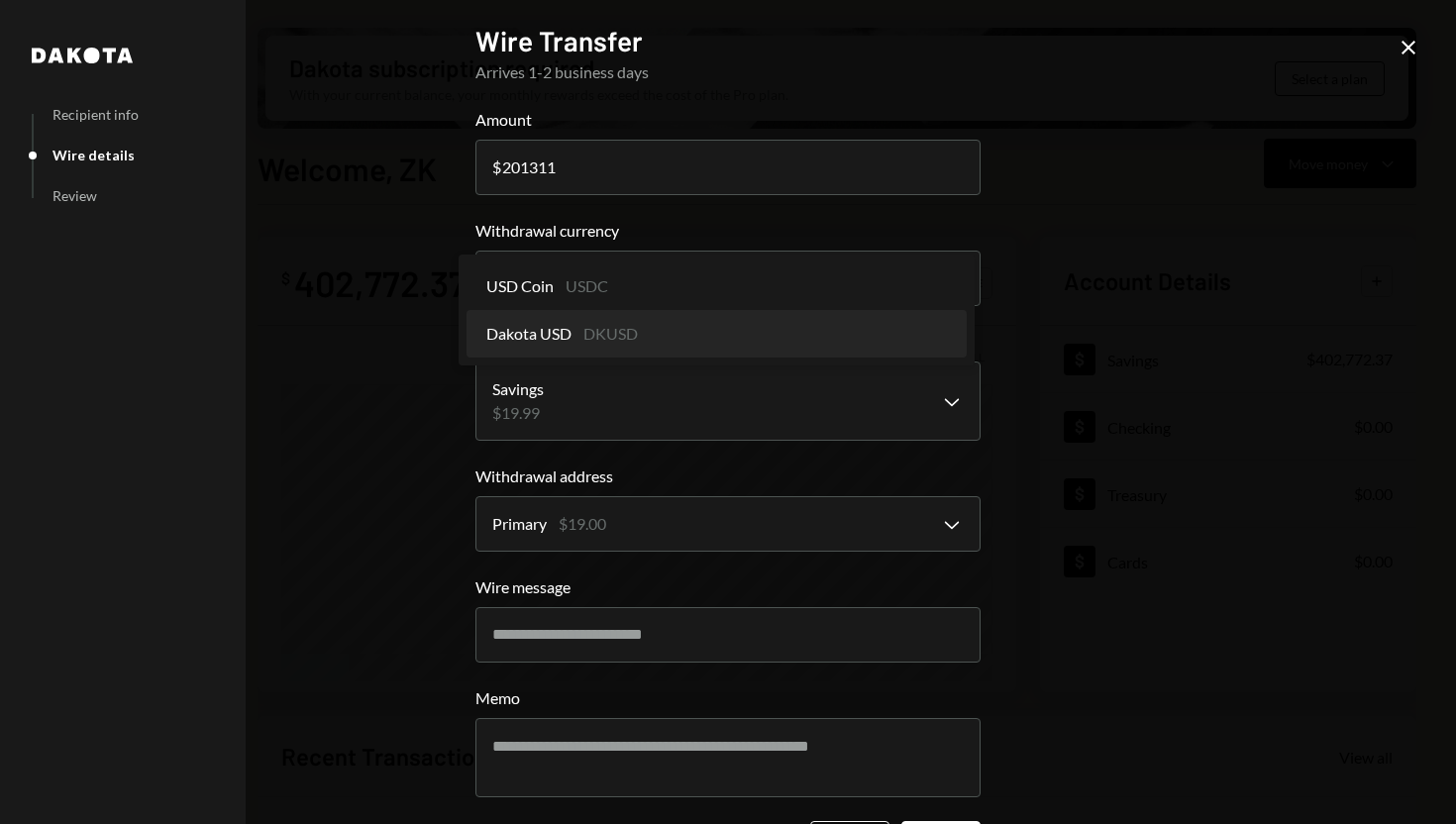 select on "*****" 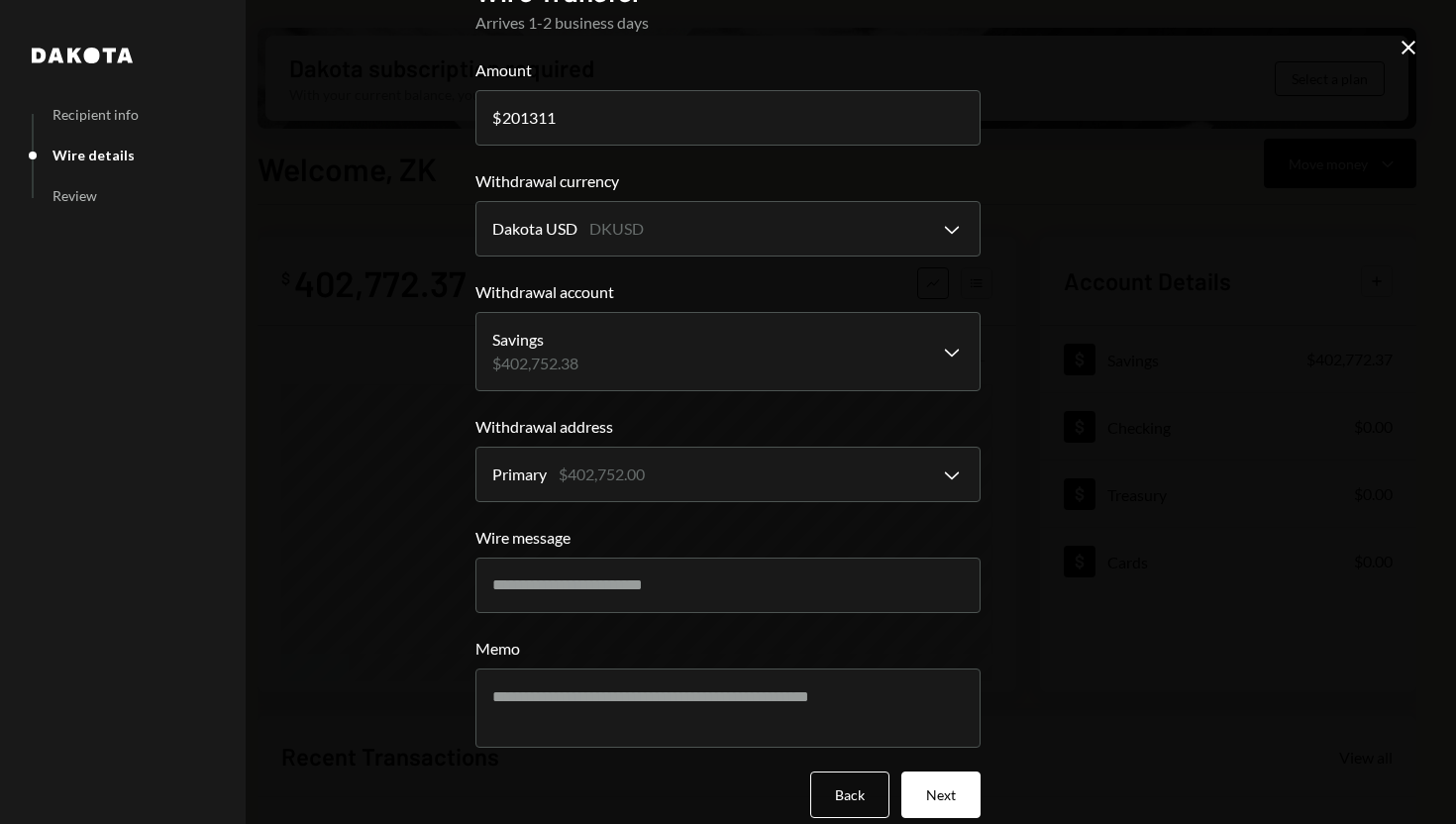 scroll, scrollTop: 0, scrollLeft: 0, axis: both 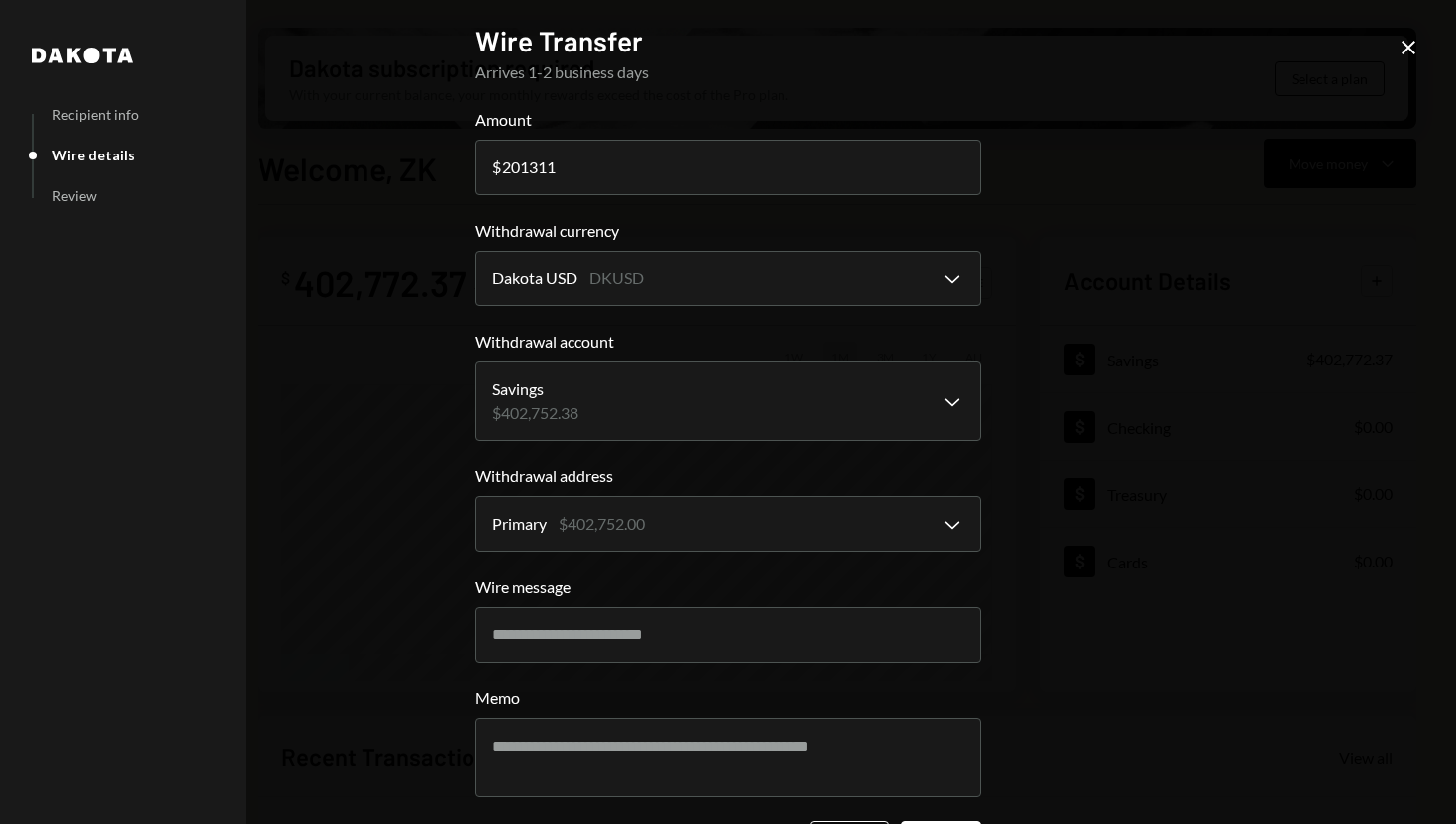 click 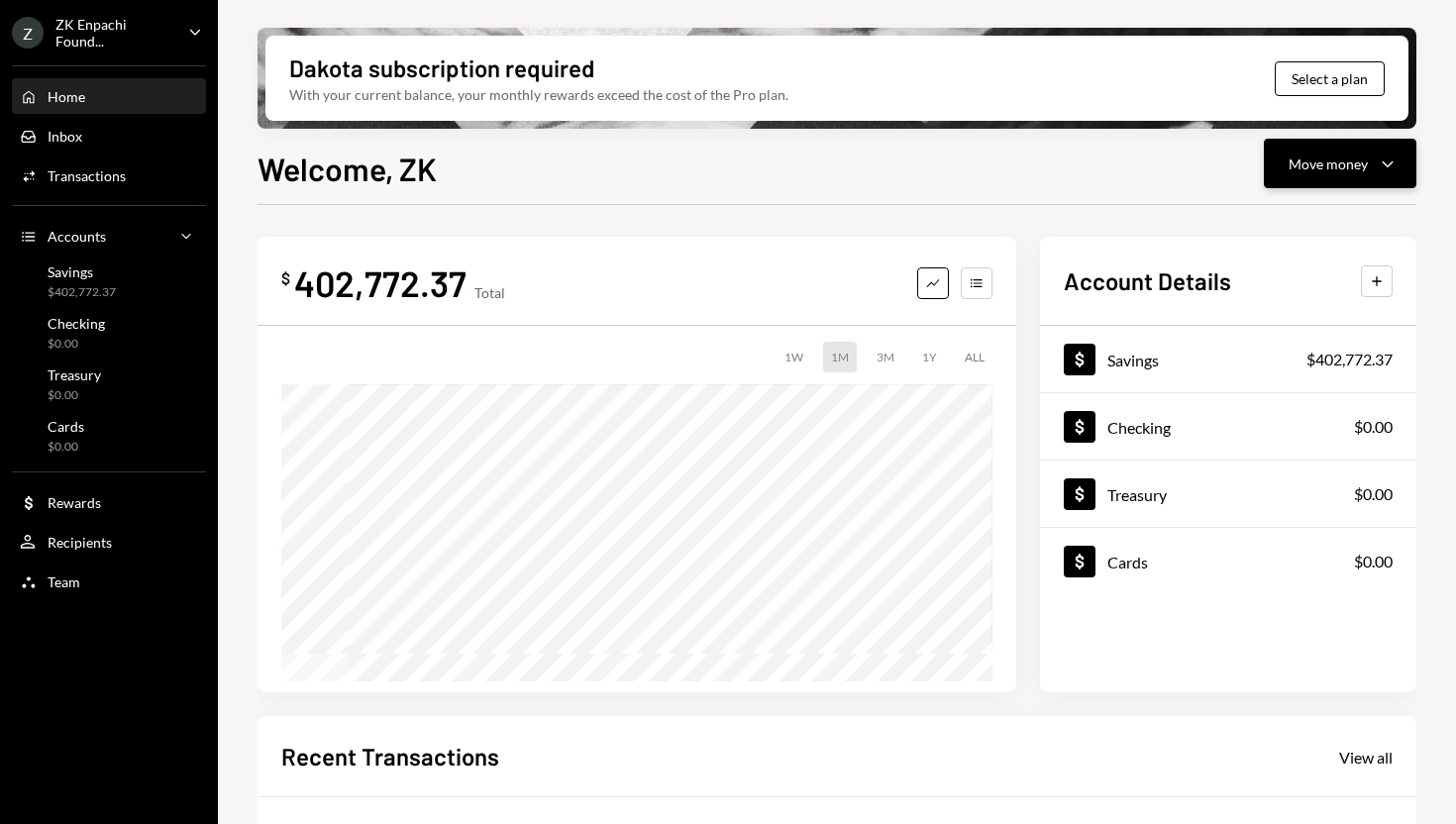 click on "Move money" at bounding box center (1328, 163) 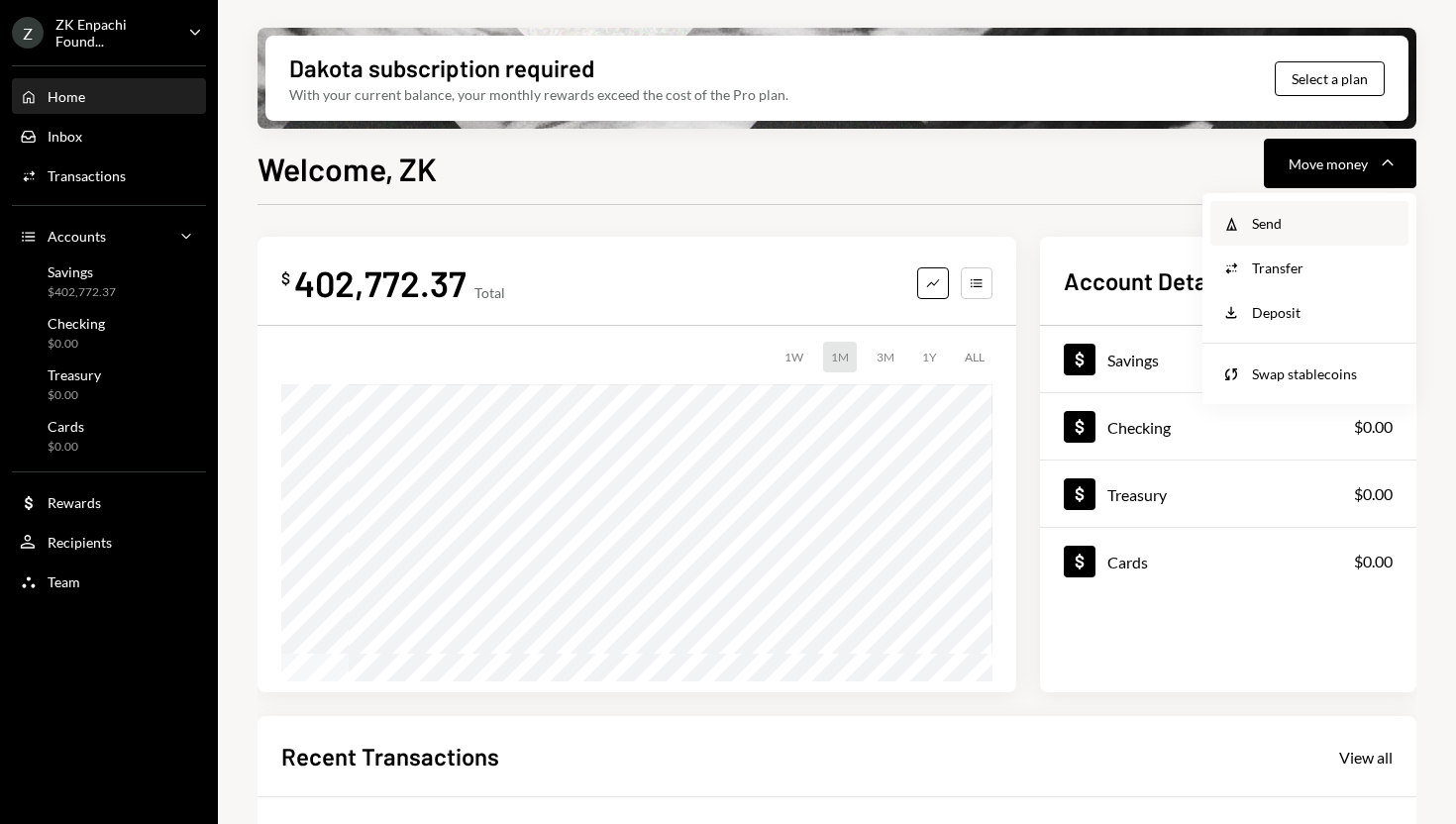 click on "Send" at bounding box center [1324, 223] 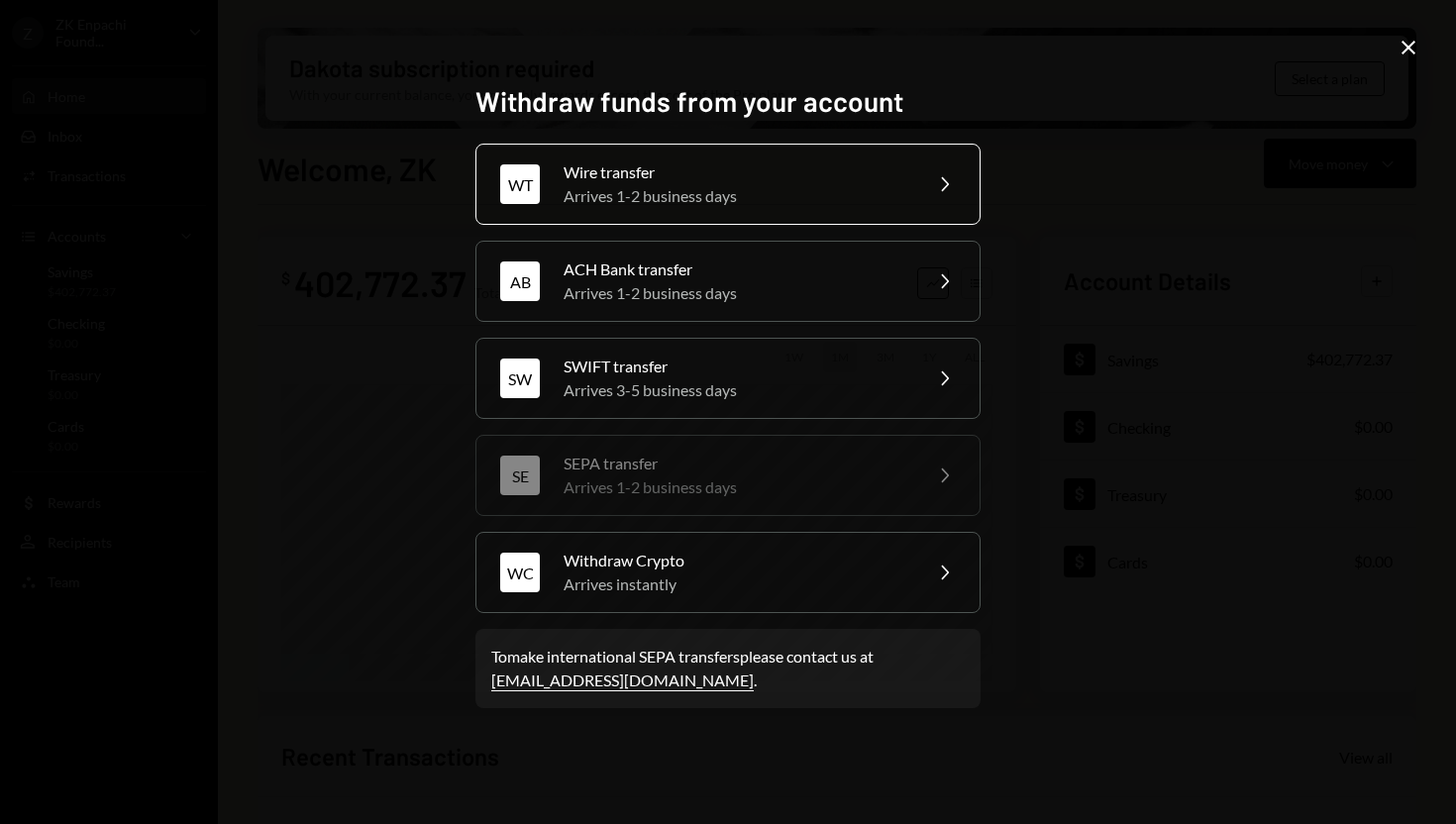 click on "Arrives 1-2 business days" at bounding box center (736, 196) 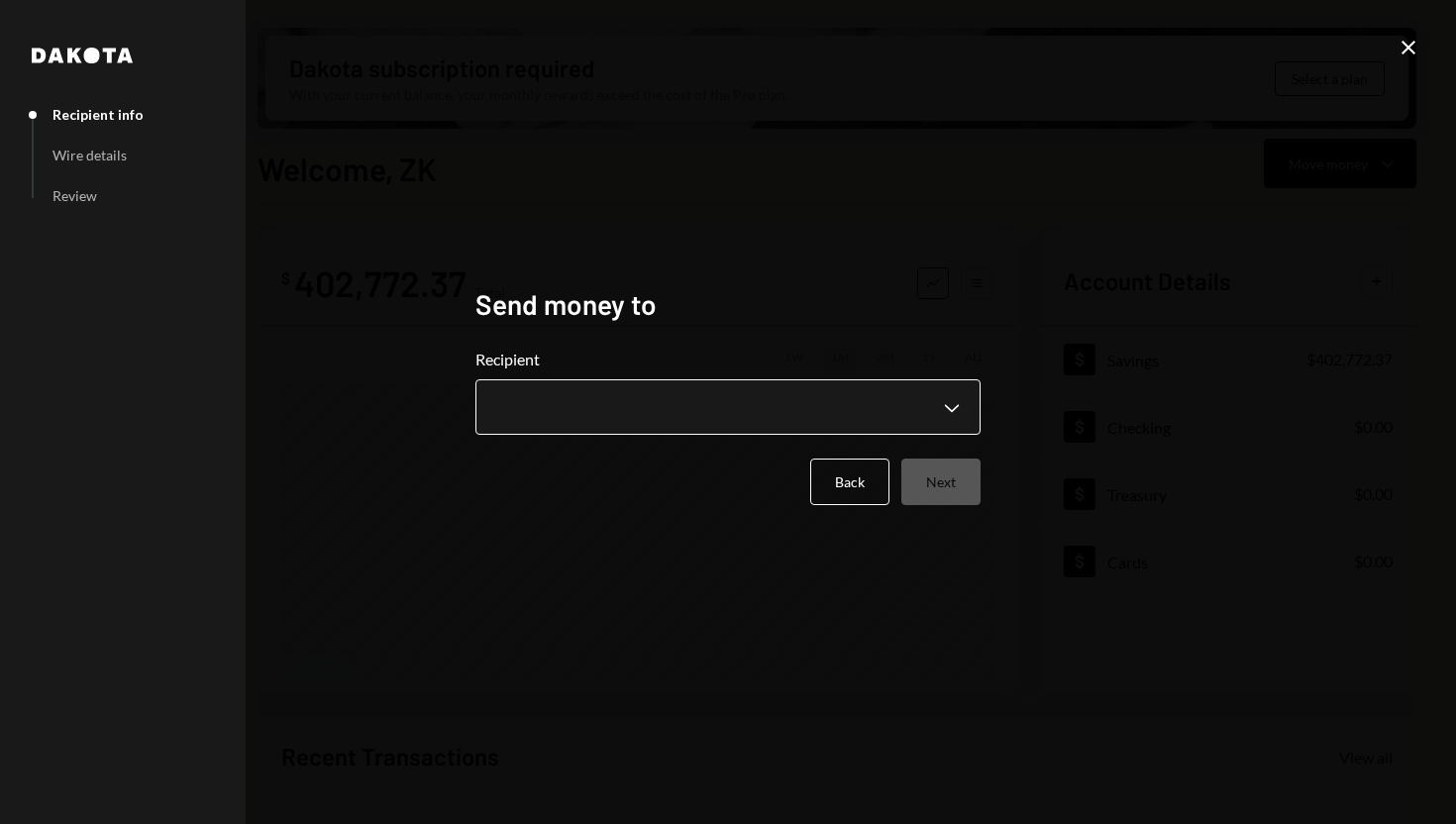 click on "Z ZK Enpachi Found... Caret Down Home Home Inbox Inbox Activities Transactions Accounts Accounts Caret Down Savings $402,772.37 Checking $0.00 Treasury $0.00 Cards $0.00 Dollar Rewards User Recipients Team Team Dakota subscription required With your current balance, your monthly rewards exceed the cost of the Pro plan. Select a plan Welcome, ZK Move money Caret Down $ 402,772.37 Total Graph Accounts 1W 1M 3M 1Y ALL Account Details Plus Dollar Savings $402,772.37 Dollar Checking $0.00 Dollar Treasury $0.00 Dollar Cards $0.00 Recent Transactions View all Type Initiated By Initiated At Account Status Bank Payment $50.10 ZK  Enpachi Foundation 07/24/25 11:37 AM Savings Completed Bank Payment $100.20 ZK  Enpachi Foundation 07/17/25 9:50 AM Savings Completed Deposit 19.99  USDC 0xA9D1...1d3E43 Copy 06/17/25 4:07 PM Savings Completed Stablecoin Conversion $20.00 ZK  Enpachi Foundation 06/17/25 4:04 PM Savings Completed Stablecoin Conversion $50.00 ZK  Enpachi Foundation 06/17/25 3:56 PM Savings Canceled /dashboard" at bounding box center [728, 412] 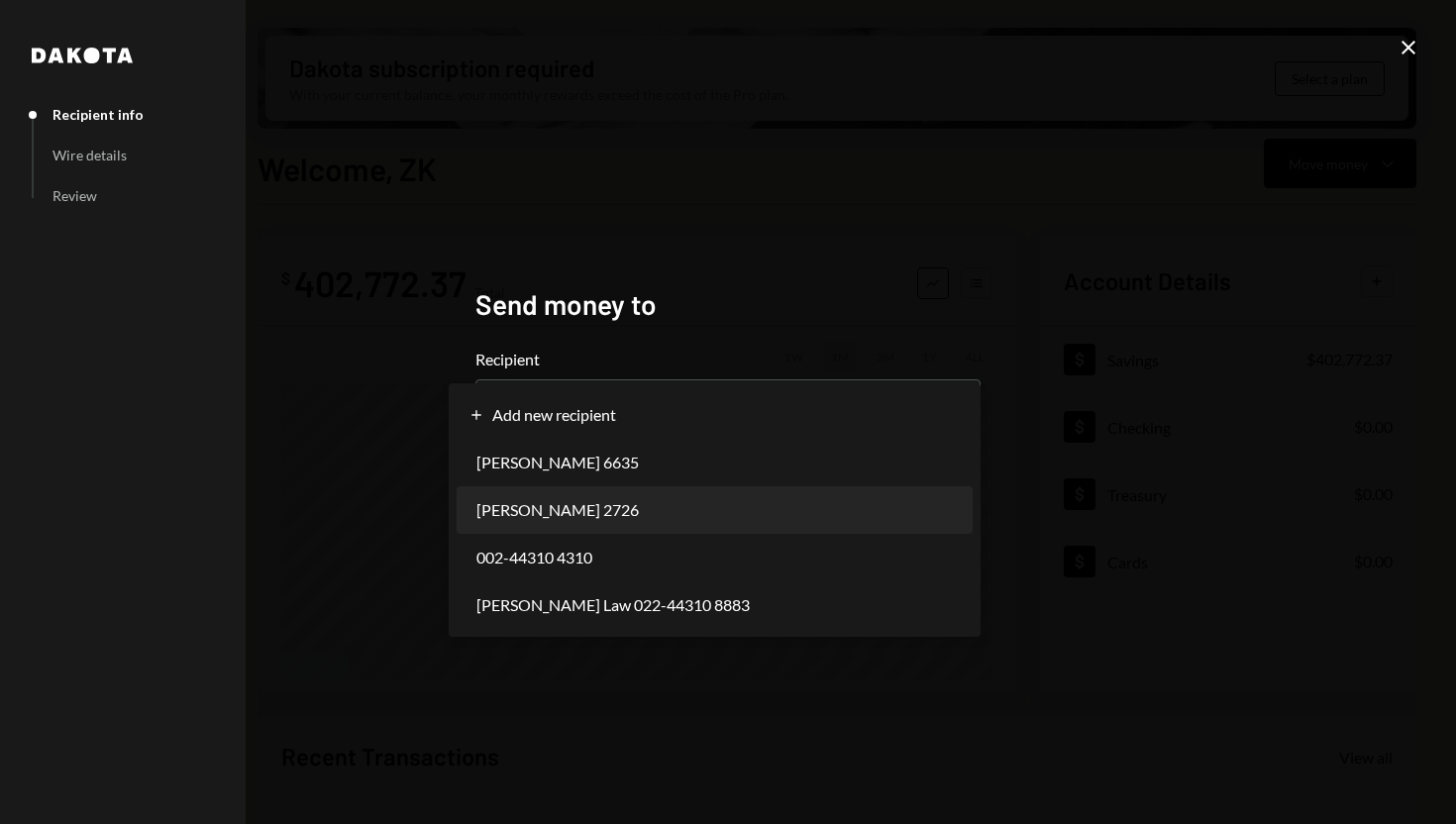 select on "**********" 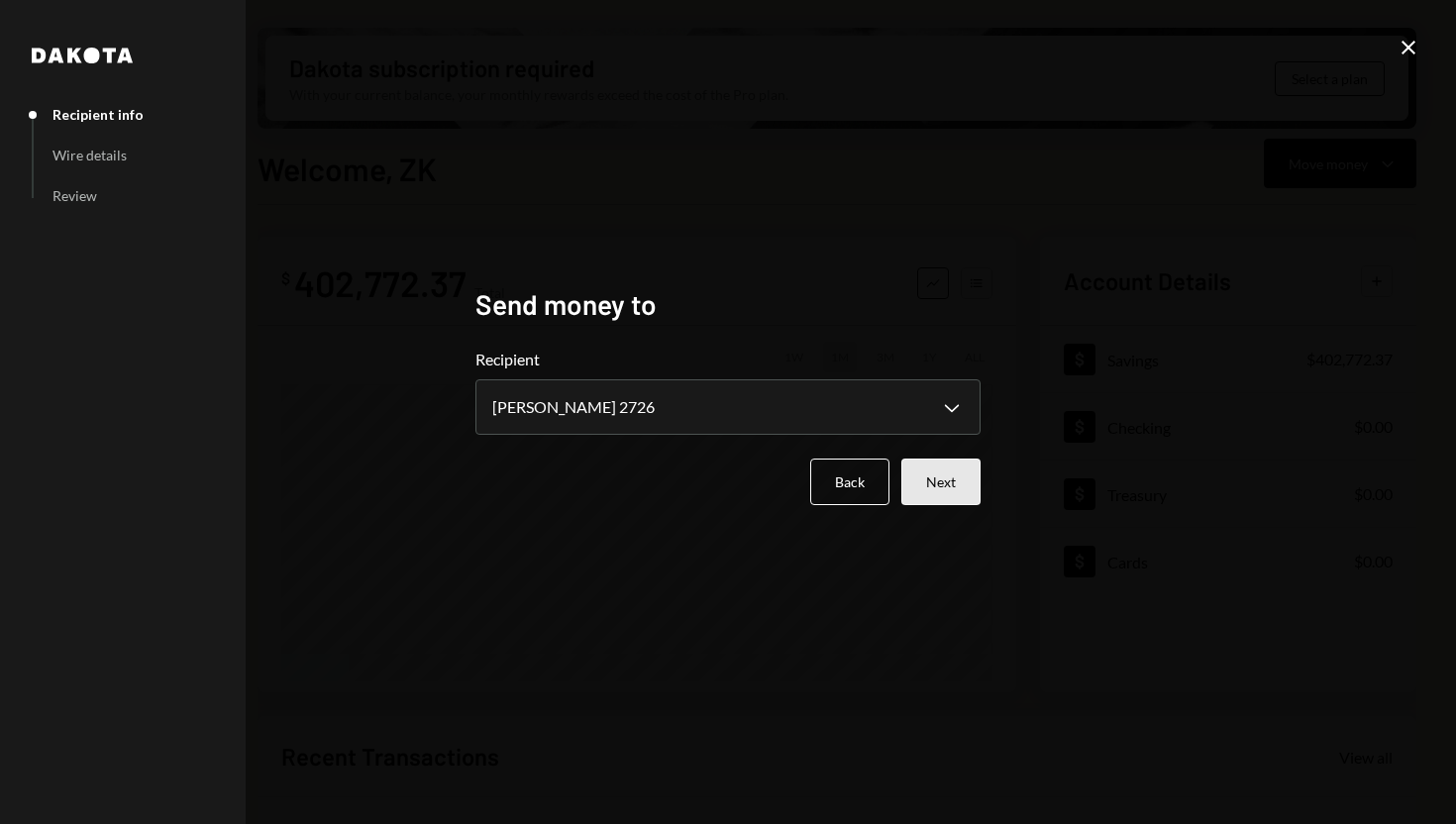 click on "Next" at bounding box center (941, 481) 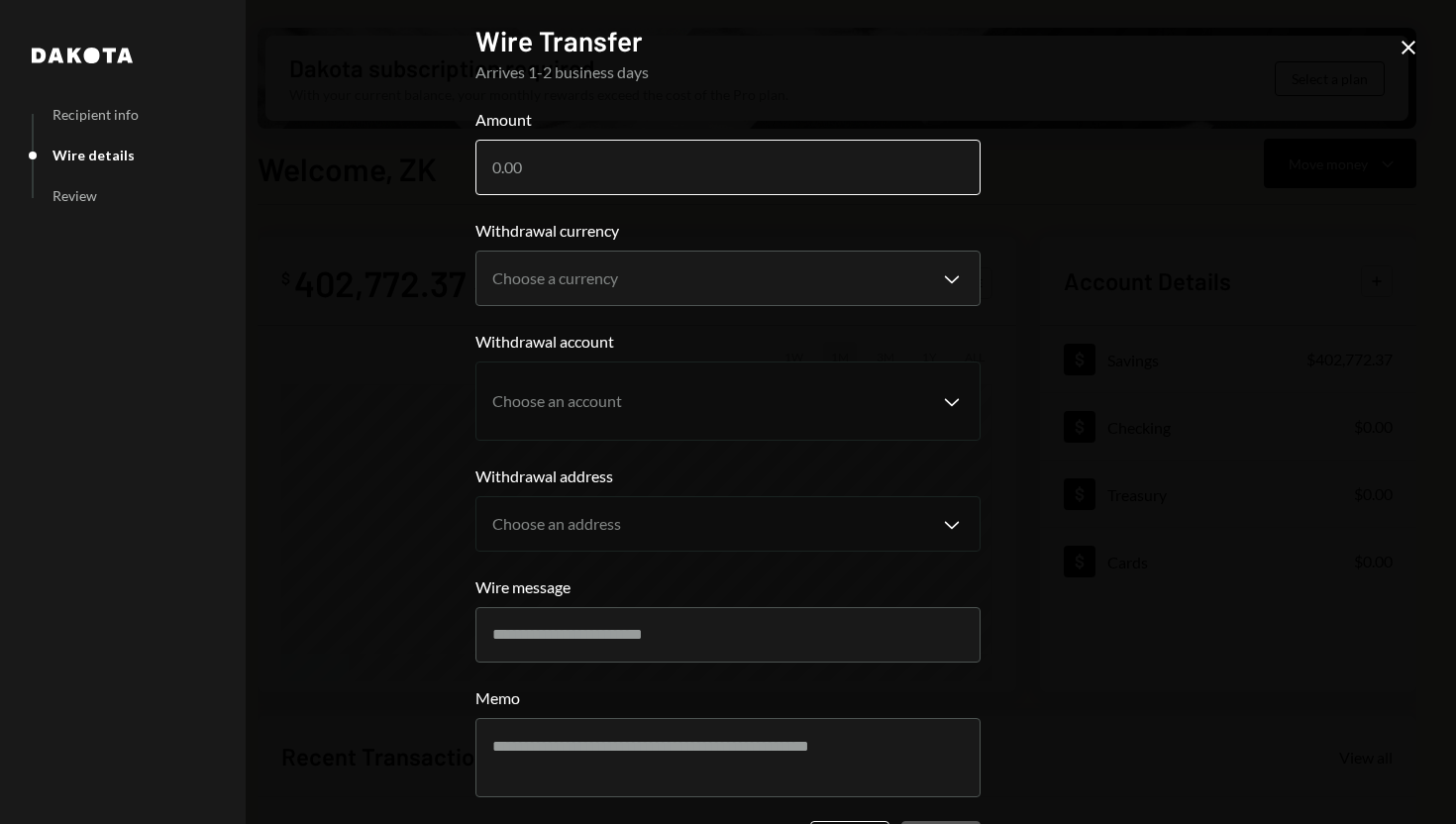 click on "Amount" at bounding box center (728, 167) 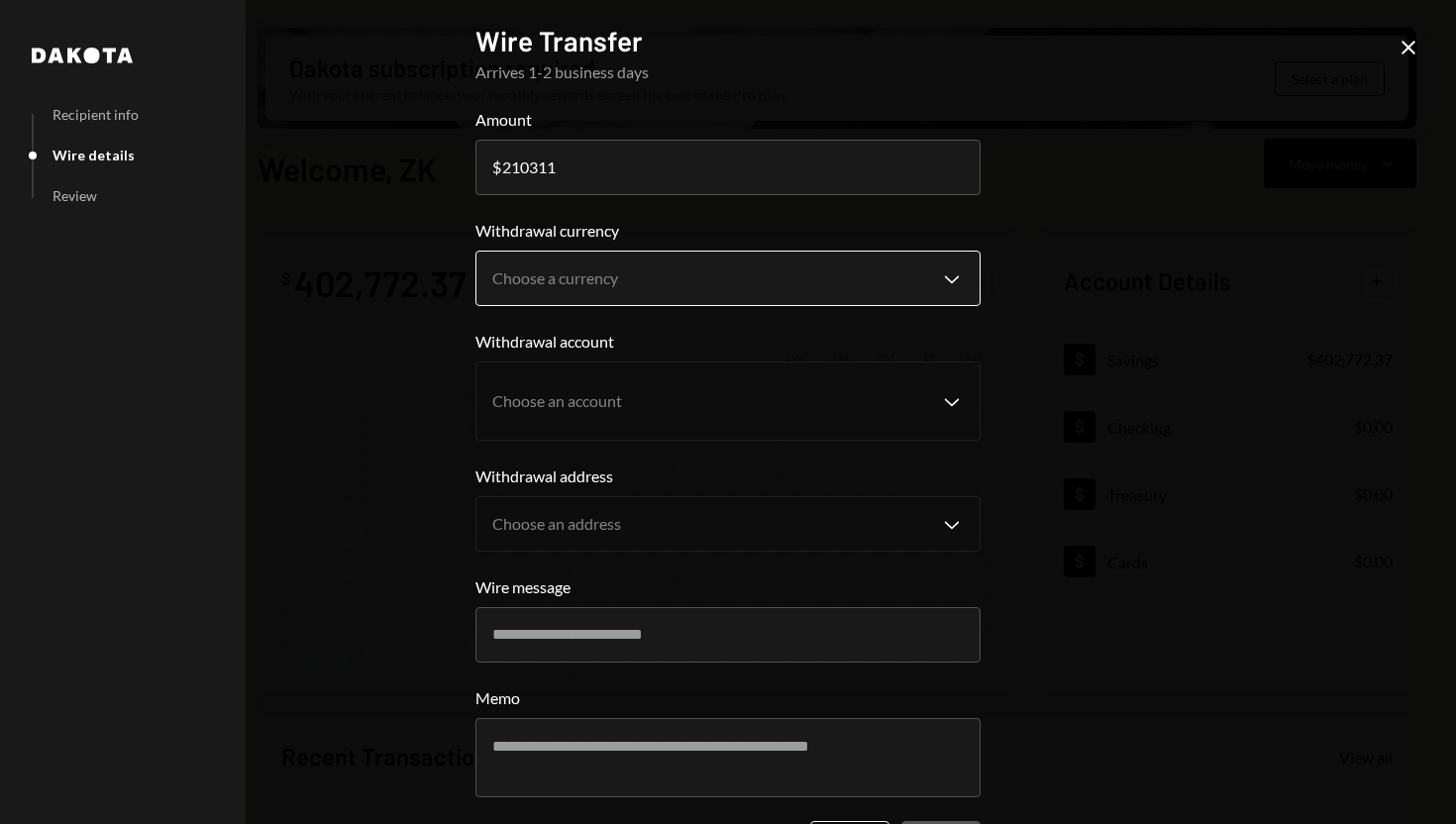 type on "210311" 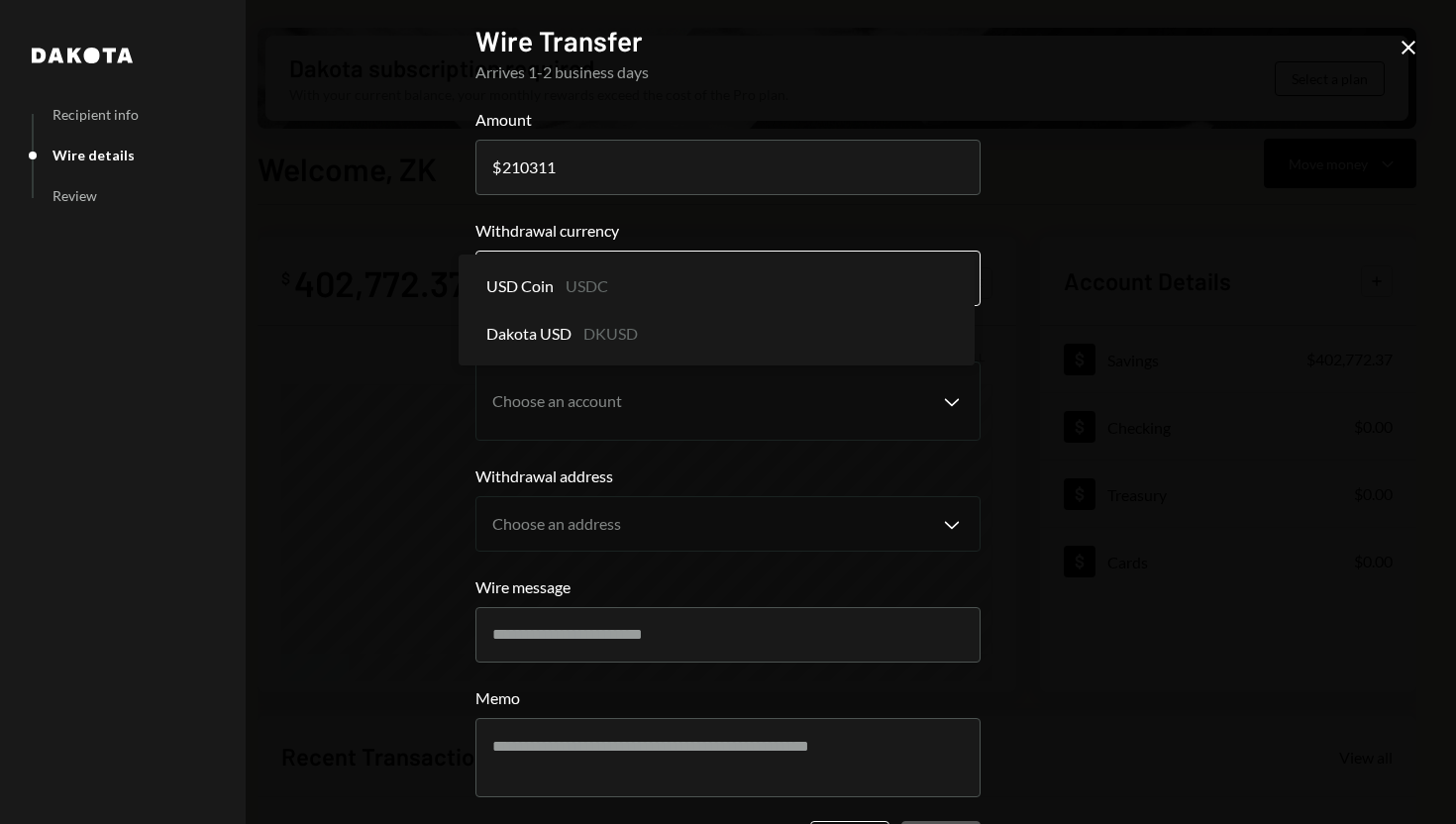 click on "Z ZK Enpachi Found... Caret Down Home Home Inbox Inbox Activities Transactions Accounts Accounts Caret Down Savings $402,772.37 Checking $0.00 Treasury $0.00 Cards $0.00 Dollar Rewards User Recipients Team Team Dakota subscription required With your current balance, your monthly rewards exceed the cost of the Pro plan. Select a plan Welcome, ZK Move money Caret Down $ 402,772.37 Total Graph Accounts 1W 1M 3M 1Y ALL Account Details Plus Dollar Savings $402,772.37 Dollar Checking $0.00 Dollar Treasury $0.00 Dollar Cards $0.00 Recent Transactions View all Type Initiated By Initiated At Account Status Bank Payment $50.10 ZK  Enpachi Foundation 07/24/25 11:37 AM Savings Completed Bank Payment $100.20 ZK  Enpachi Foundation 07/17/25 9:50 AM Savings Completed Deposit 19.99  USDC 0xA9D1...1d3E43 Copy 06/17/25 4:07 PM Savings Completed Stablecoin Conversion $20.00 ZK  Enpachi Foundation 06/17/25 4:04 PM Savings Completed Stablecoin Conversion $50.00 ZK  Enpachi Foundation 06/17/25 3:56 PM Savings Canceled /dashboard $" at bounding box center [728, 412] 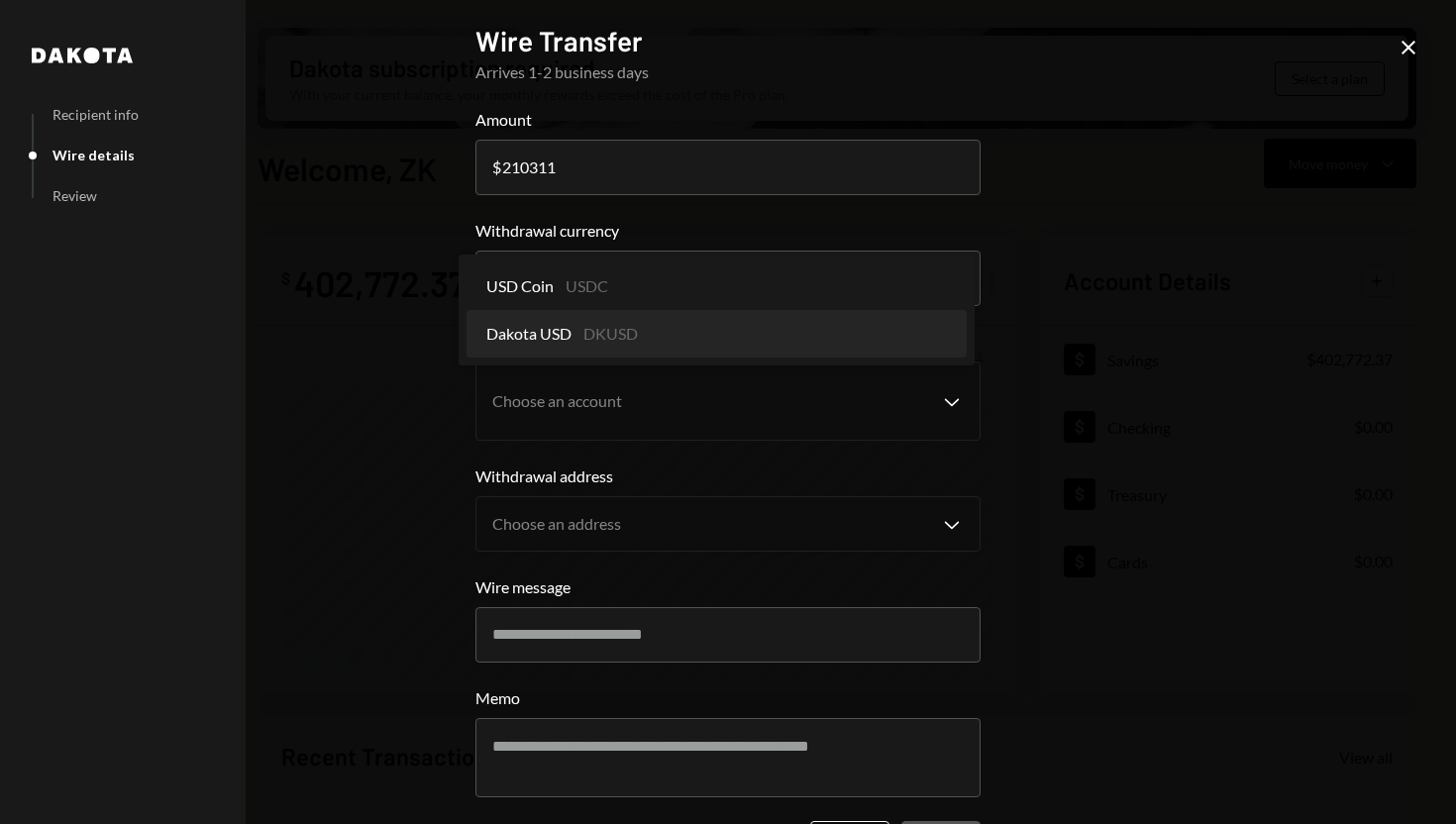 select on "*****" 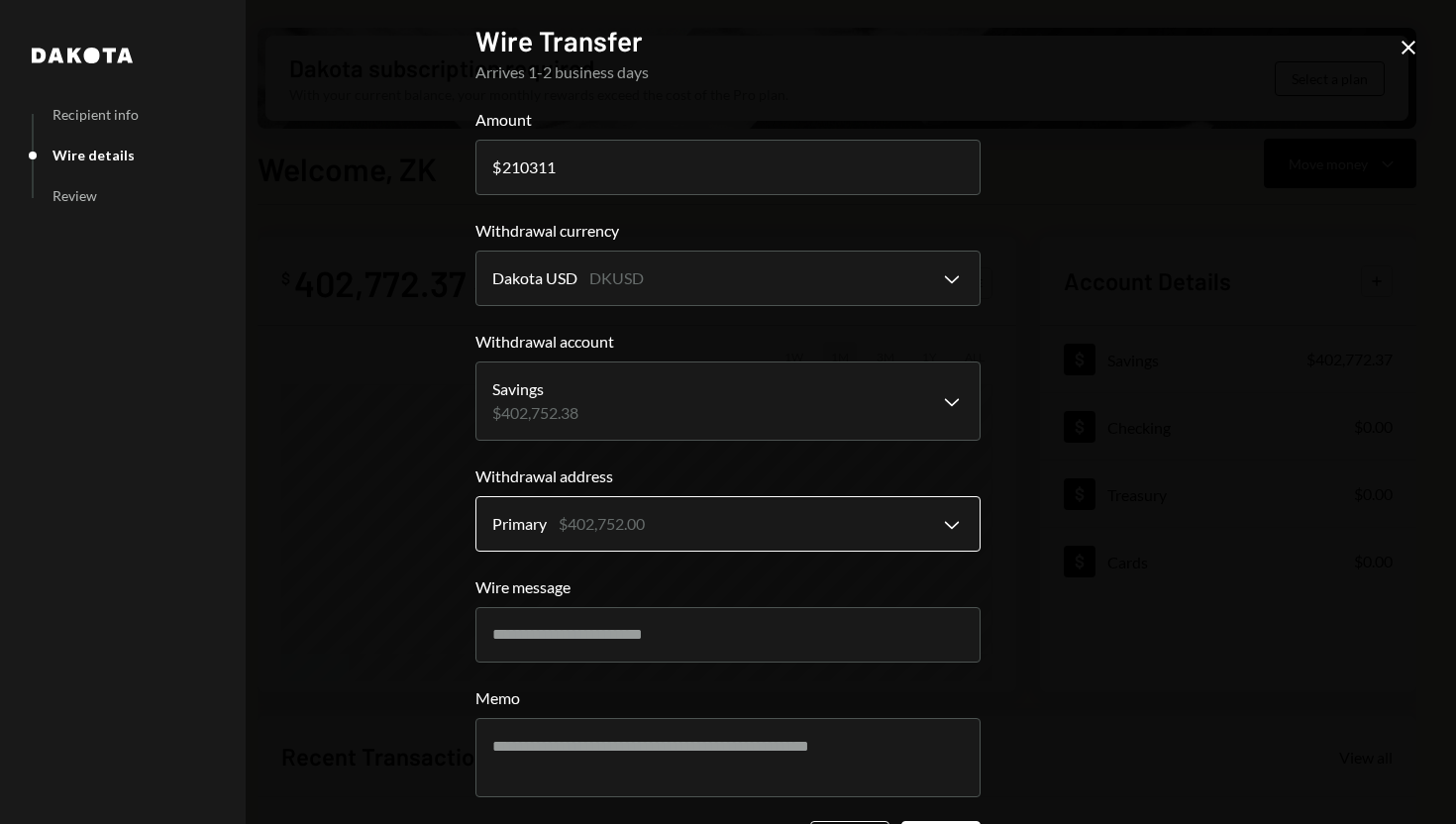 scroll, scrollTop: 74, scrollLeft: 0, axis: vertical 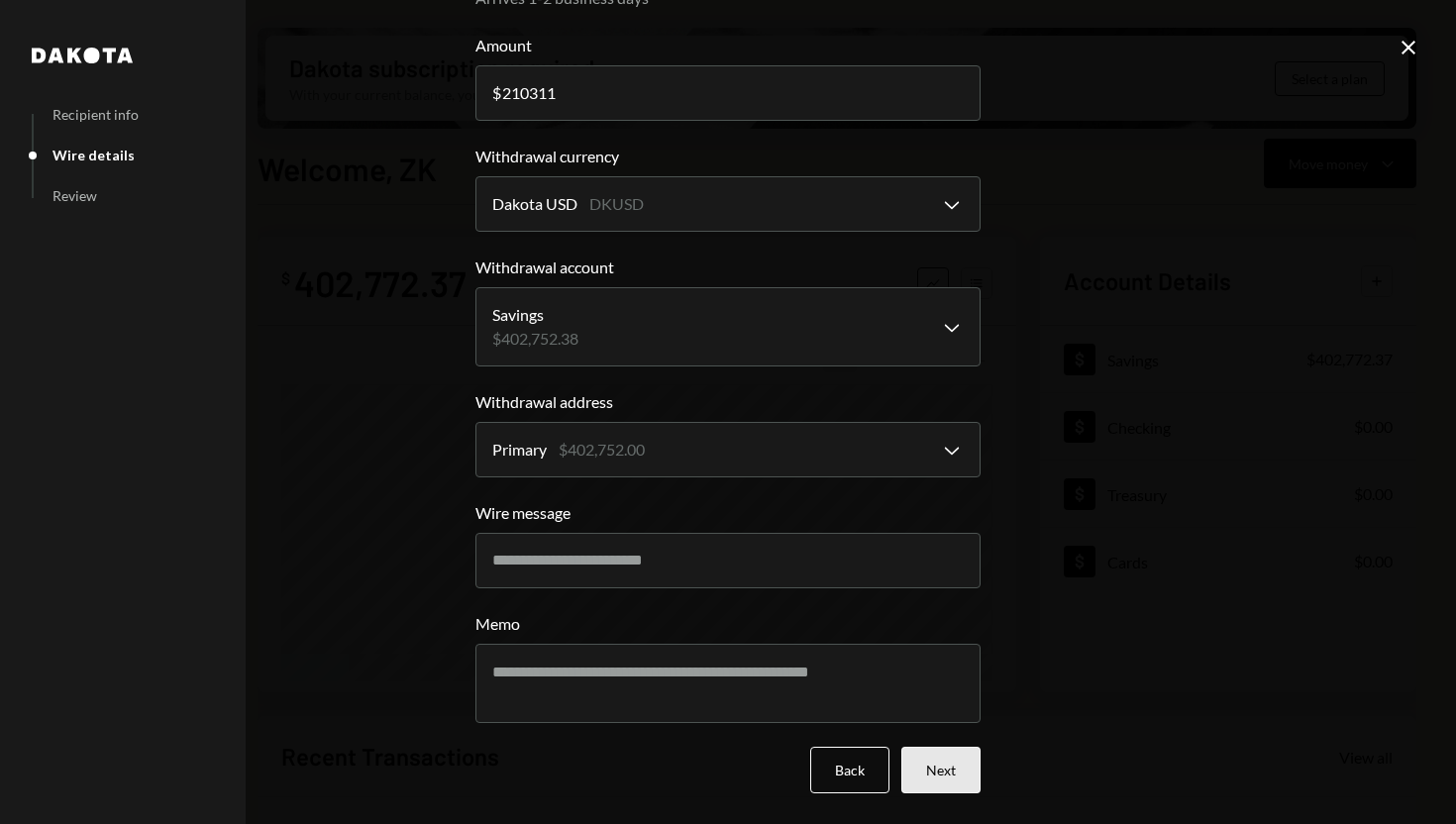 click on "Next" at bounding box center [941, 770] 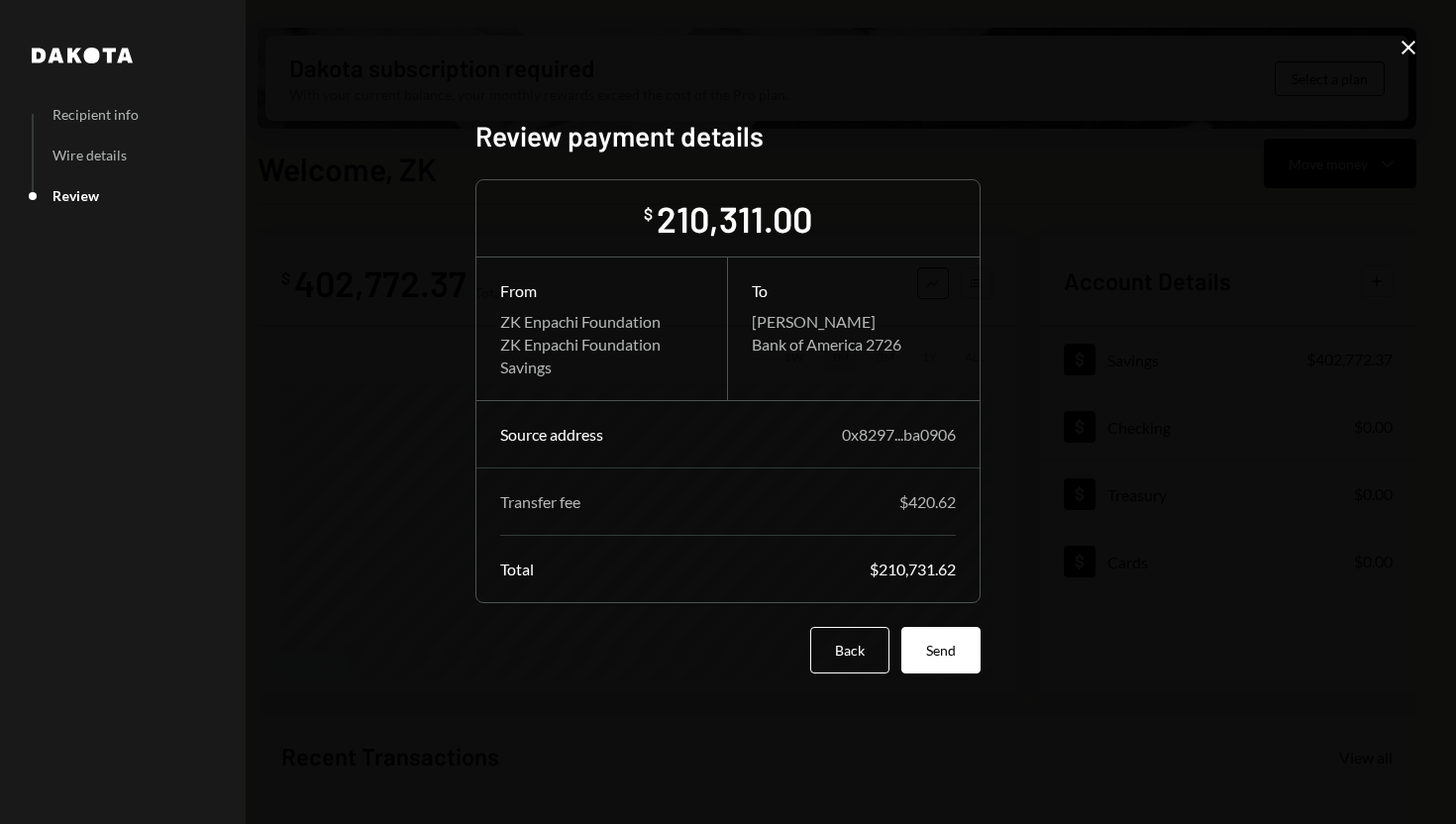 scroll, scrollTop: 0, scrollLeft: 0, axis: both 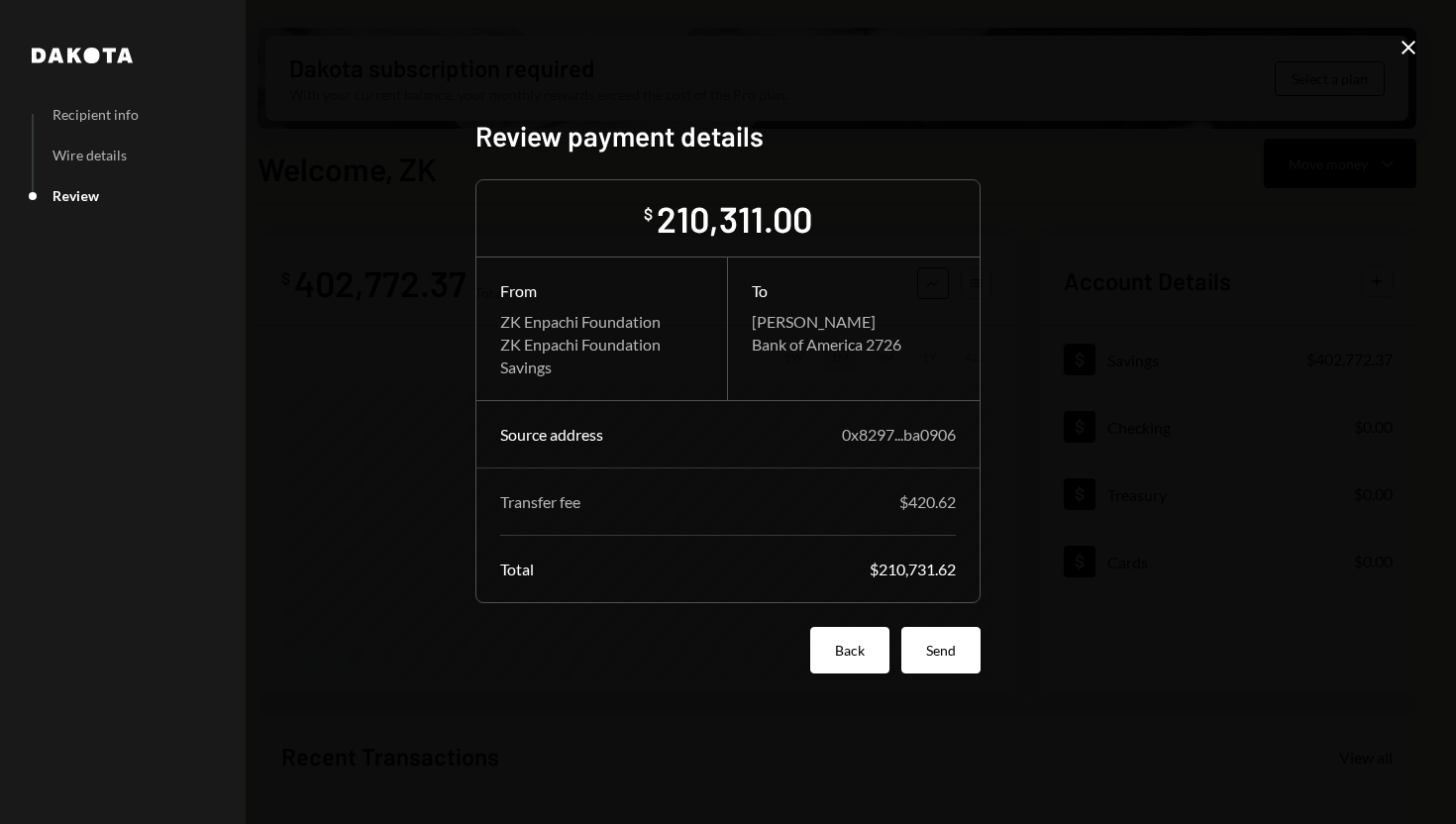 click on "Back" at bounding box center [850, 650] 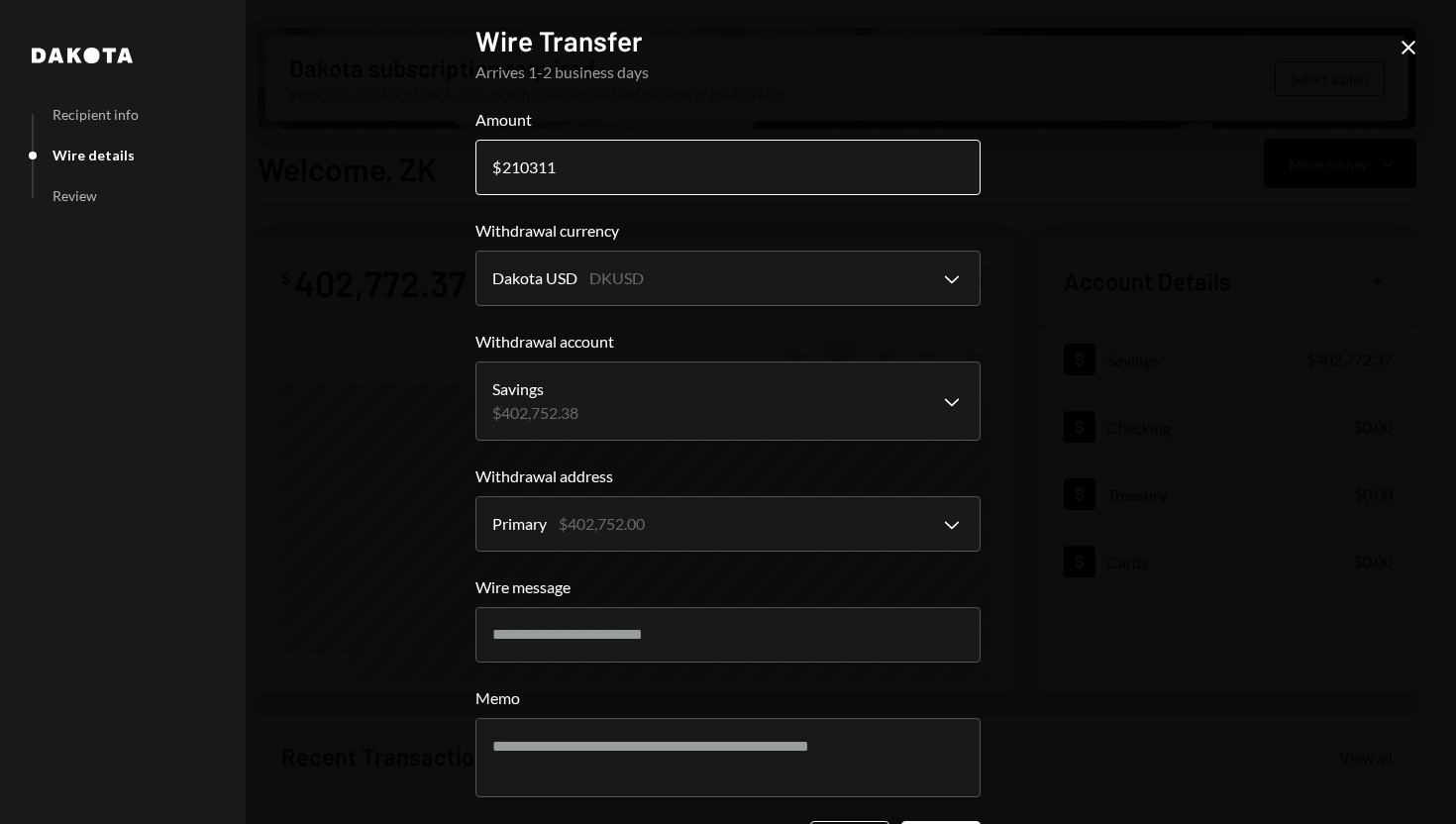 click on "210311" at bounding box center (728, 167) 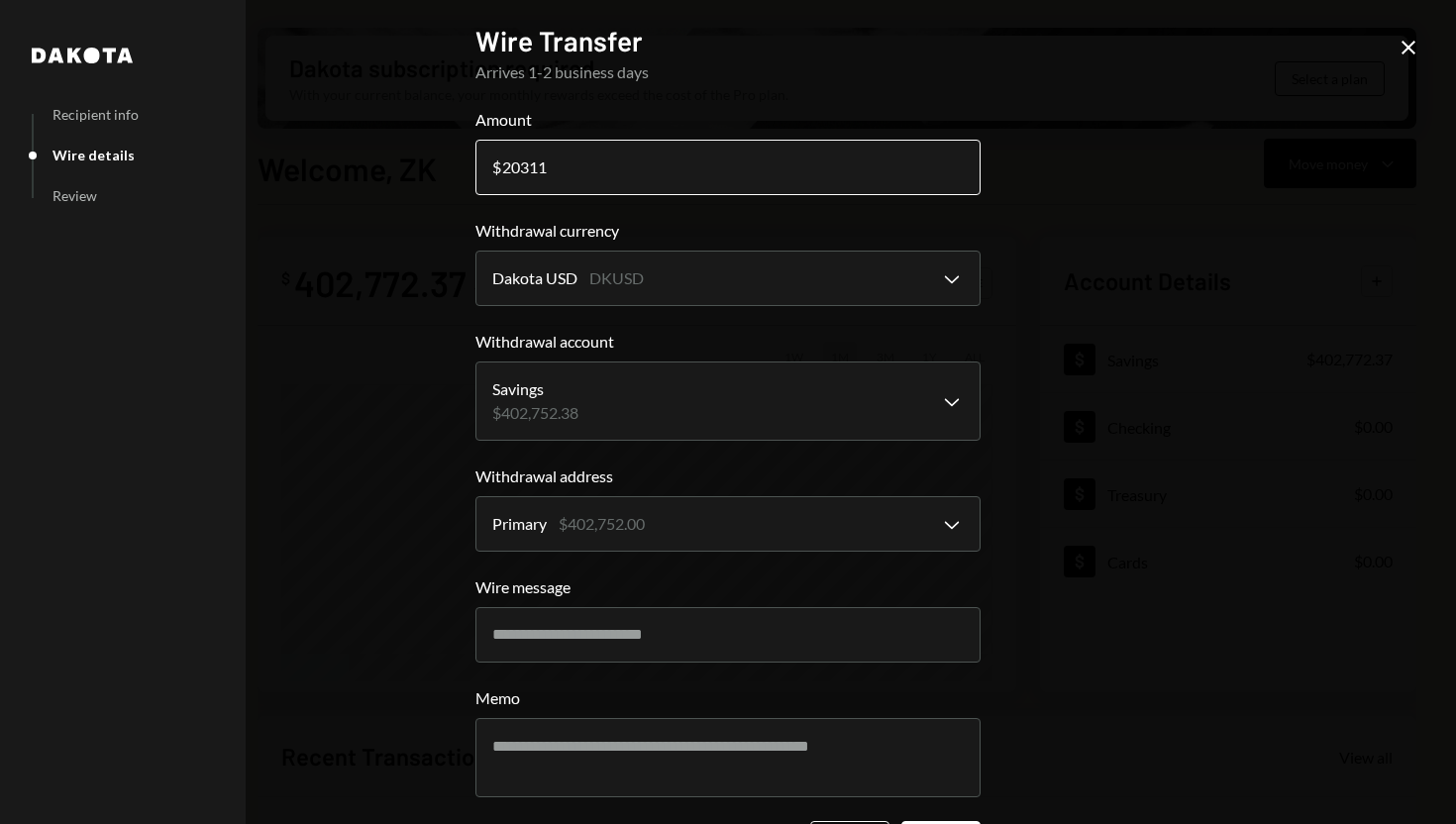 click on "20311" at bounding box center [728, 167] 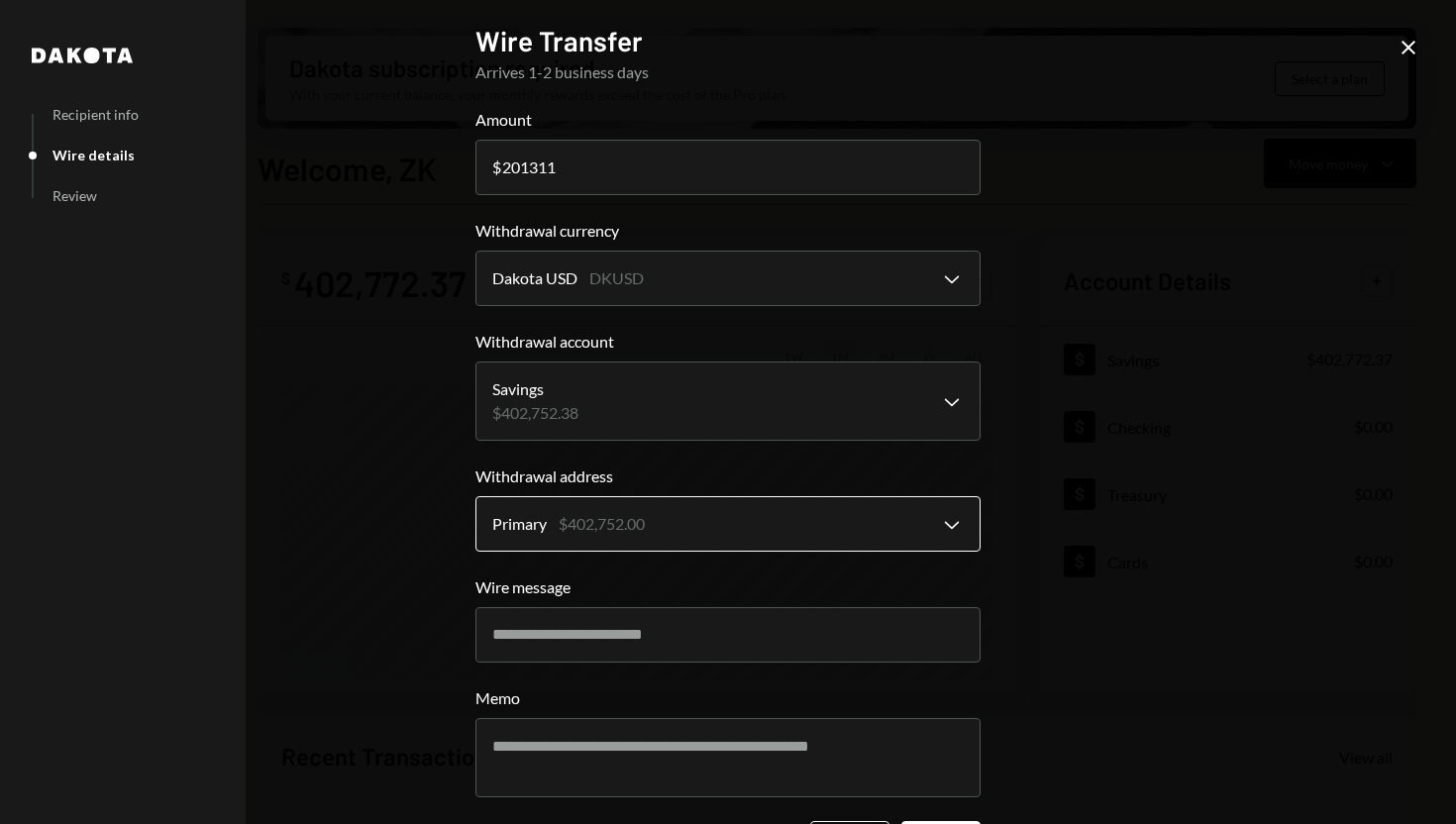 scroll, scrollTop: 74, scrollLeft: 0, axis: vertical 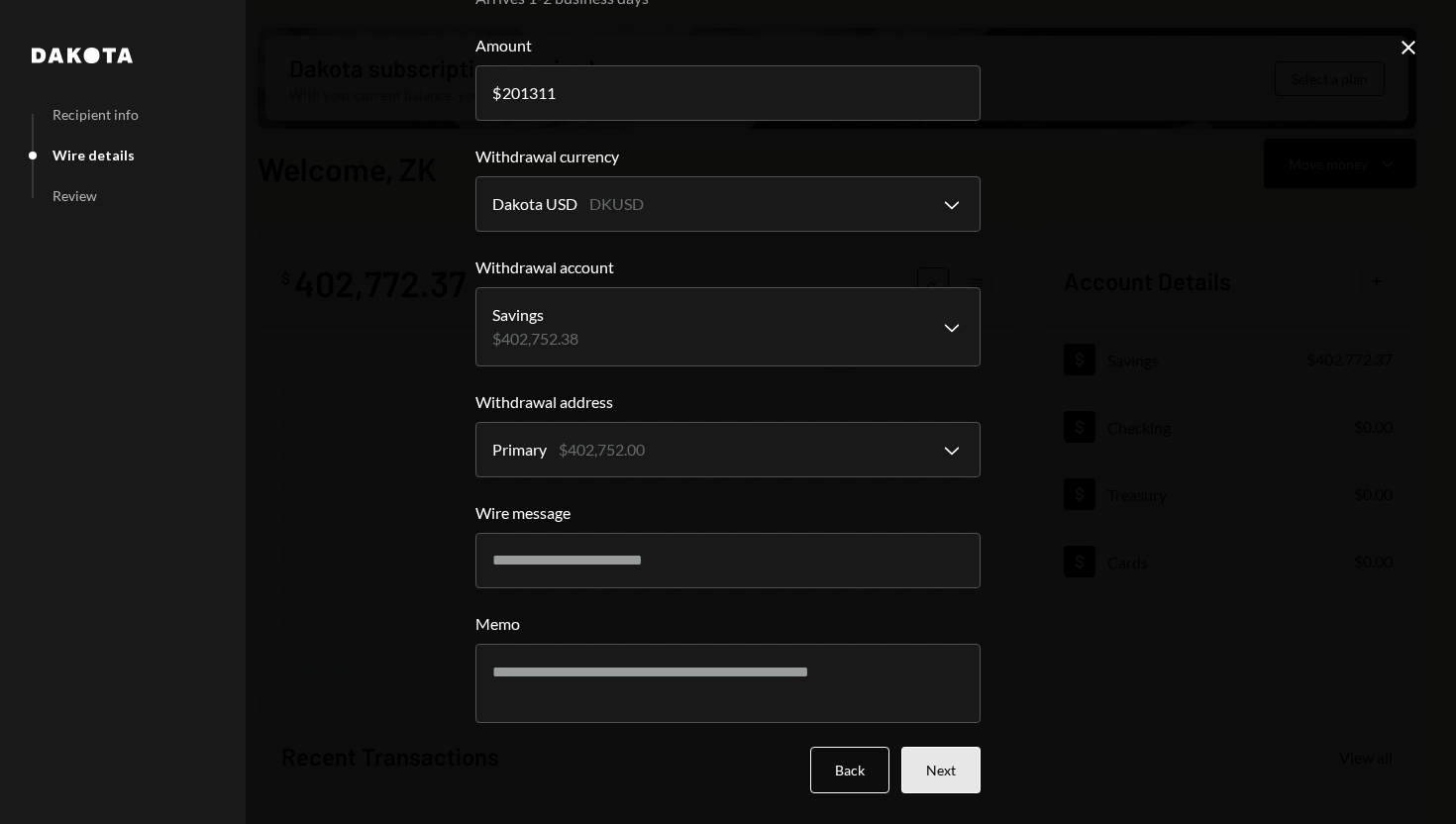 type on "201311" 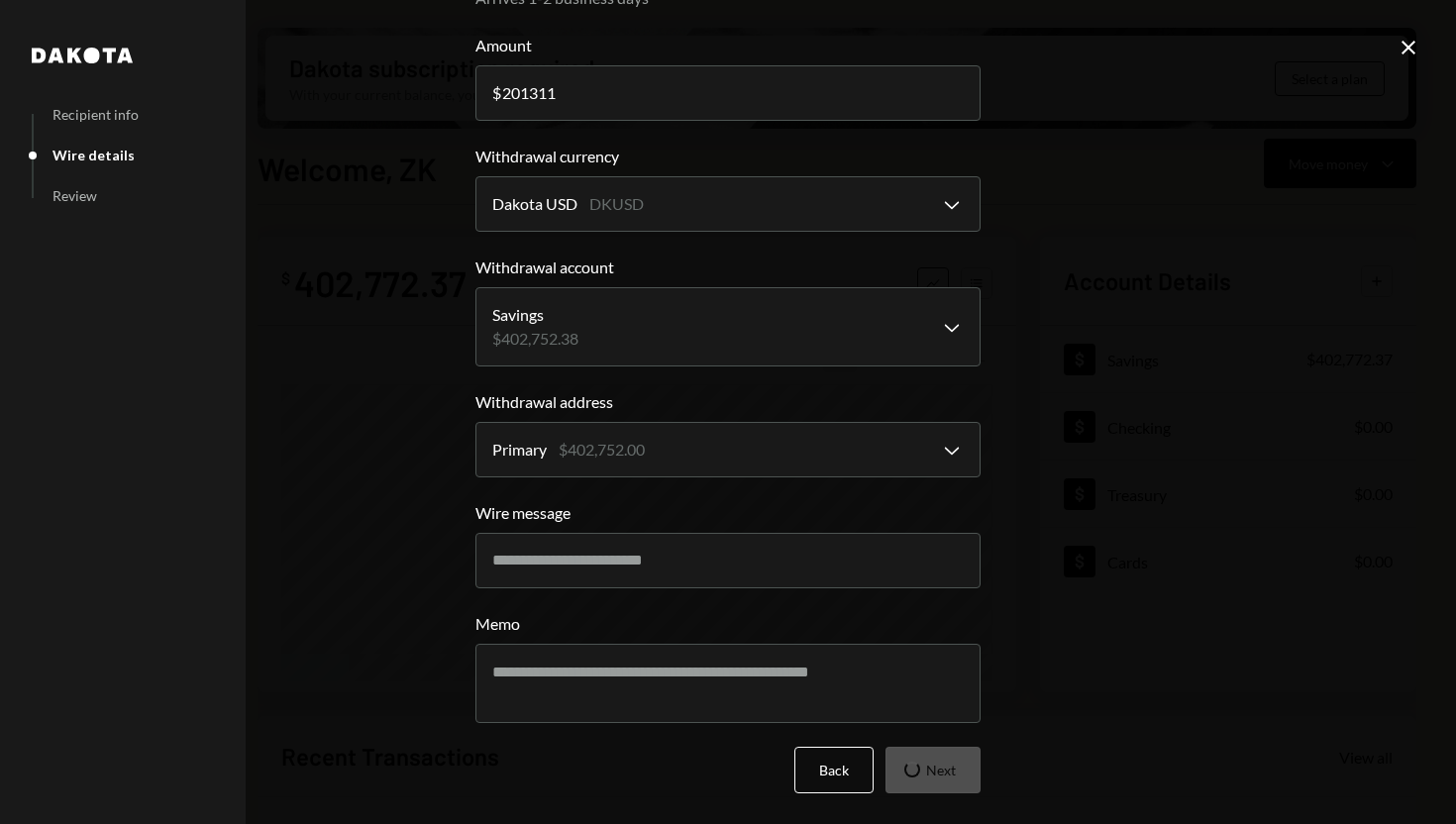 scroll, scrollTop: 0, scrollLeft: 0, axis: both 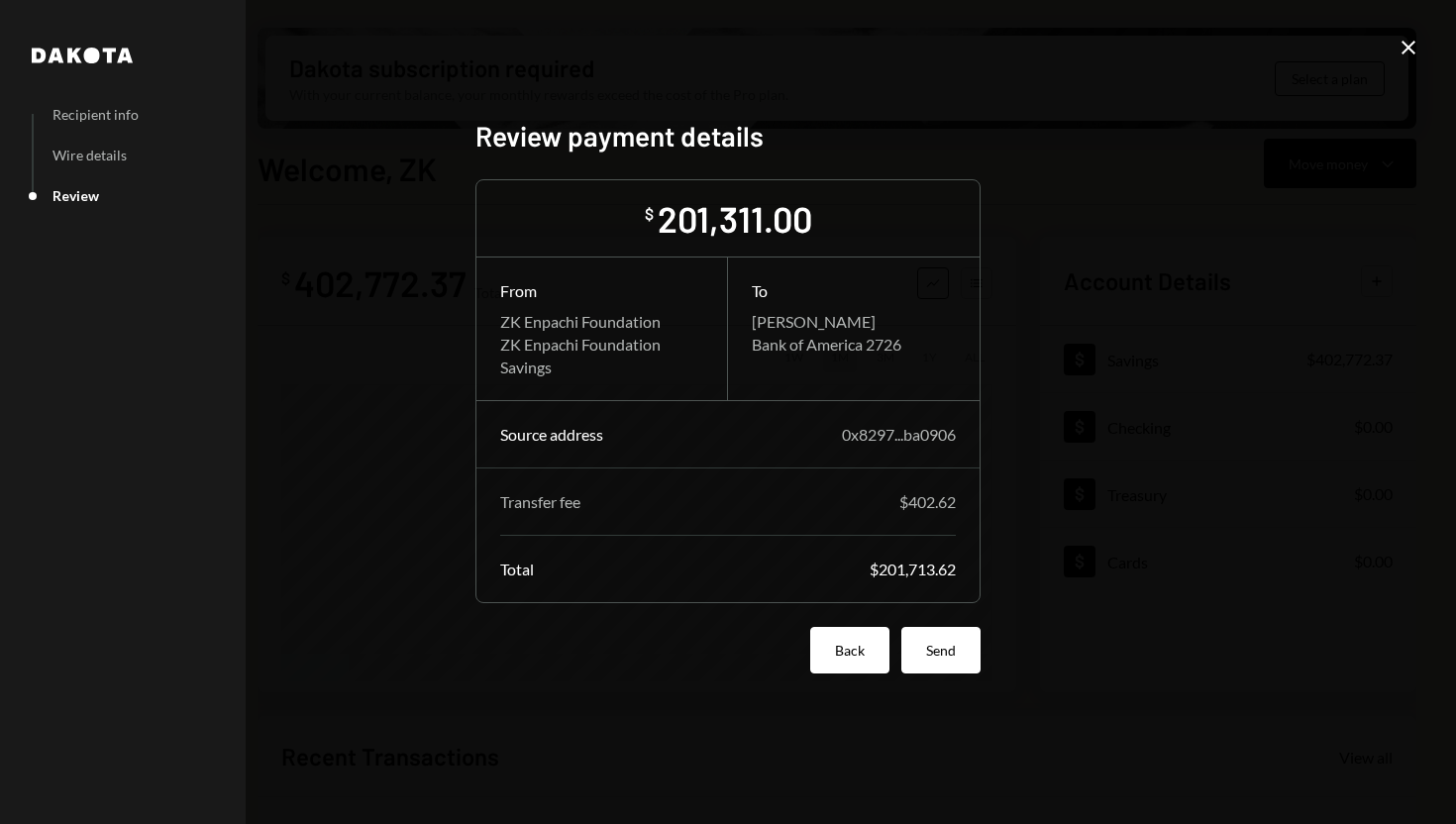 click on "Back" at bounding box center (850, 650) 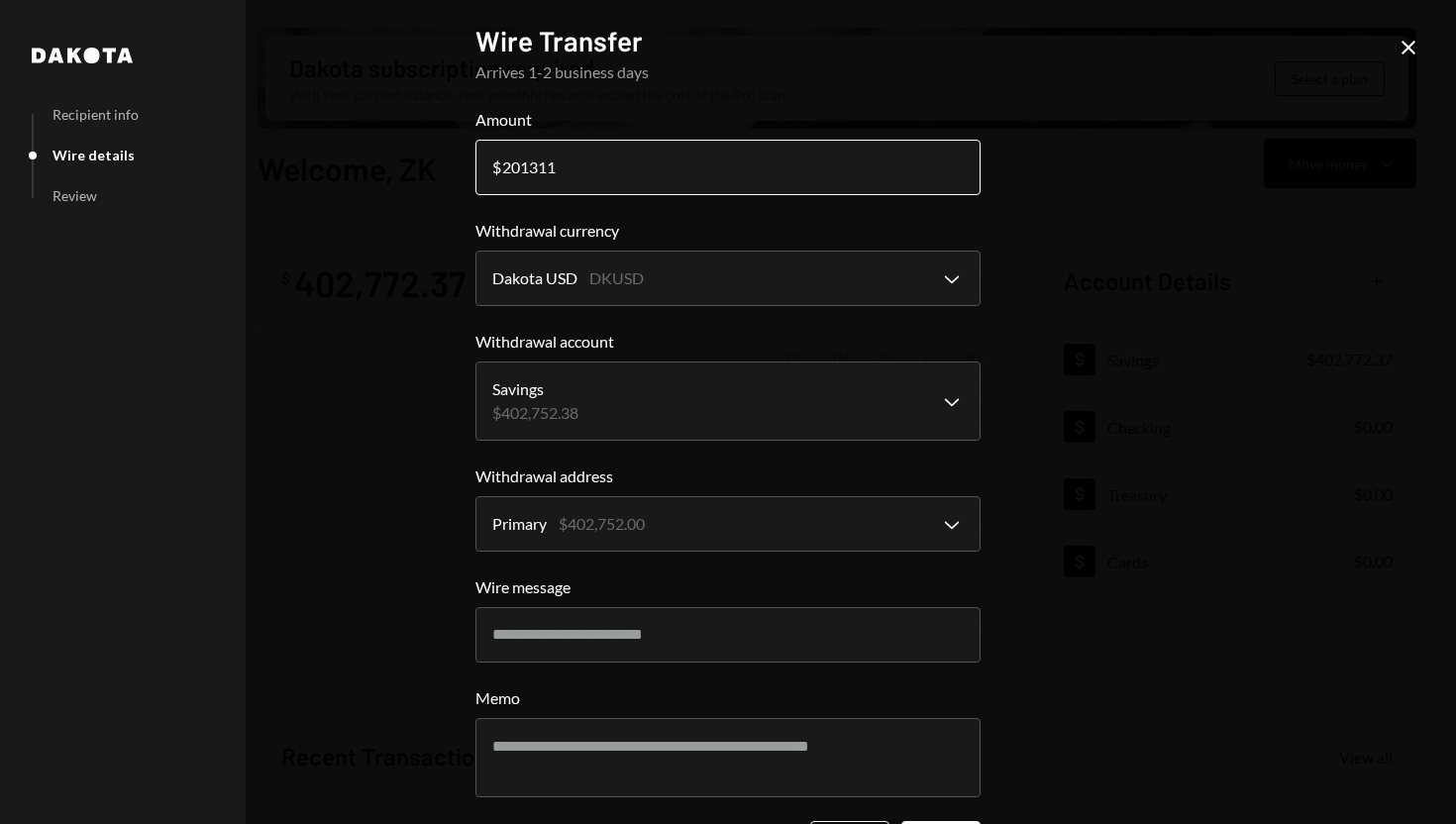 click on "201311" at bounding box center [728, 167] 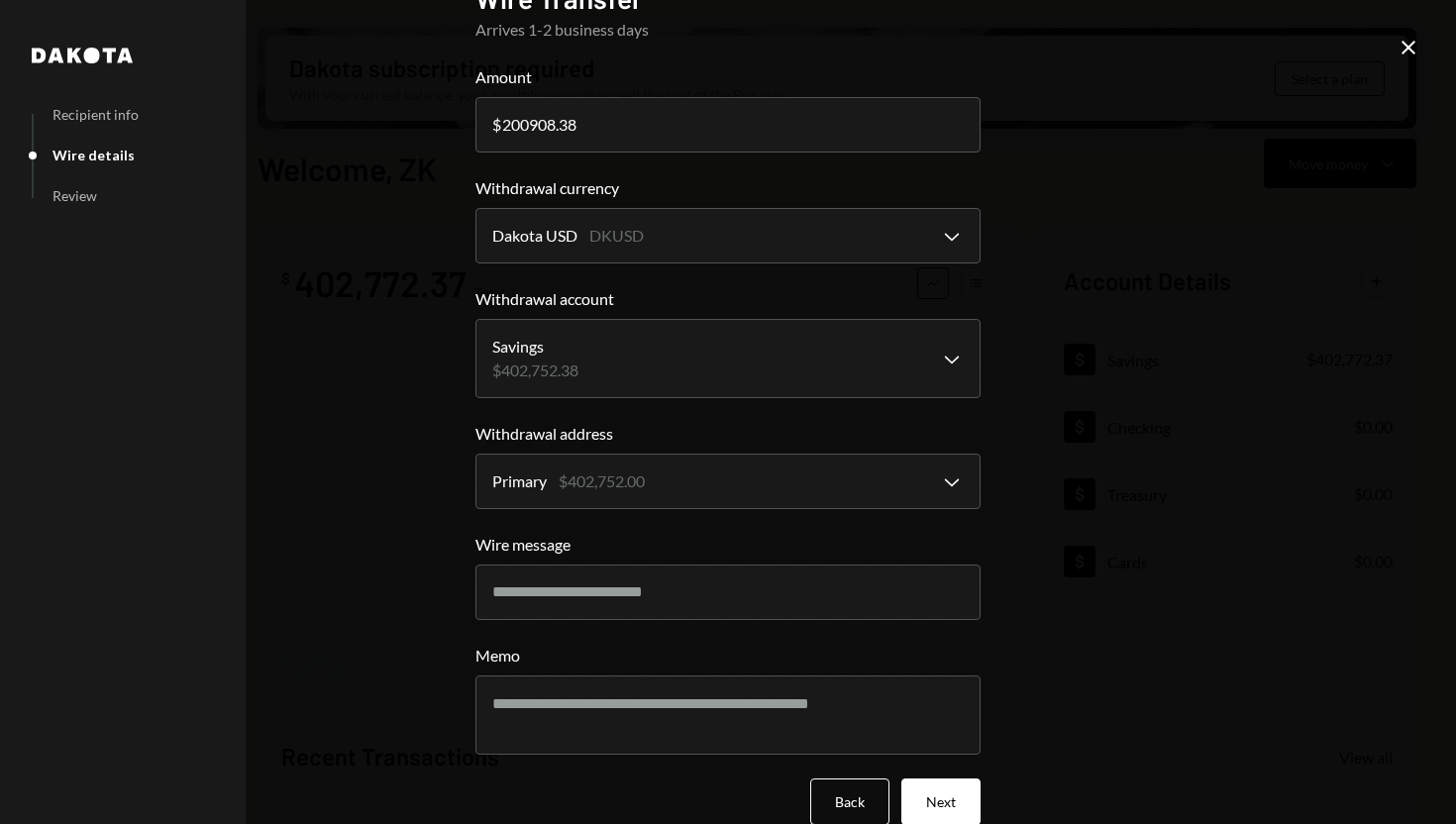 scroll, scrollTop: 74, scrollLeft: 0, axis: vertical 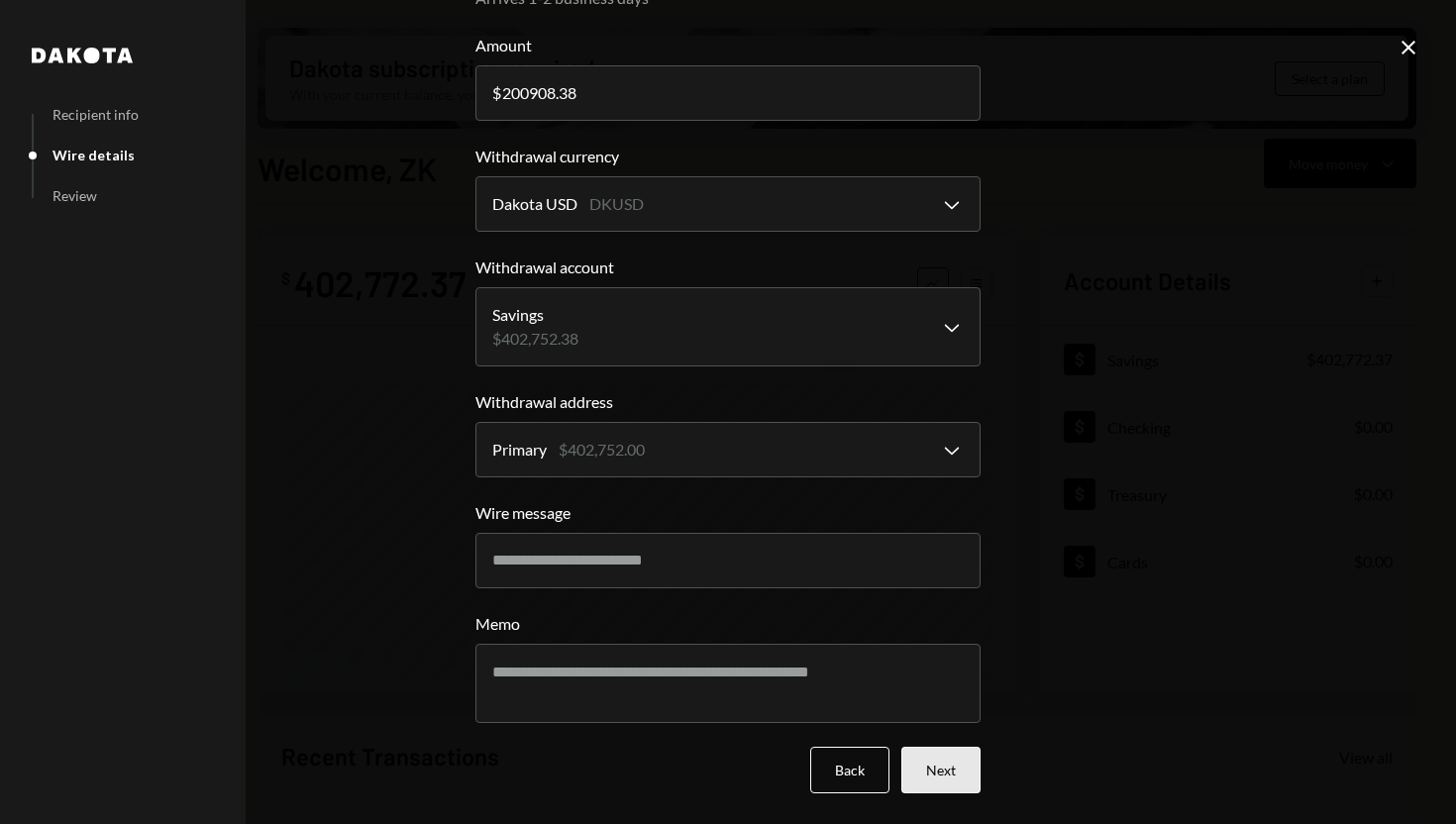 type on "200908.38" 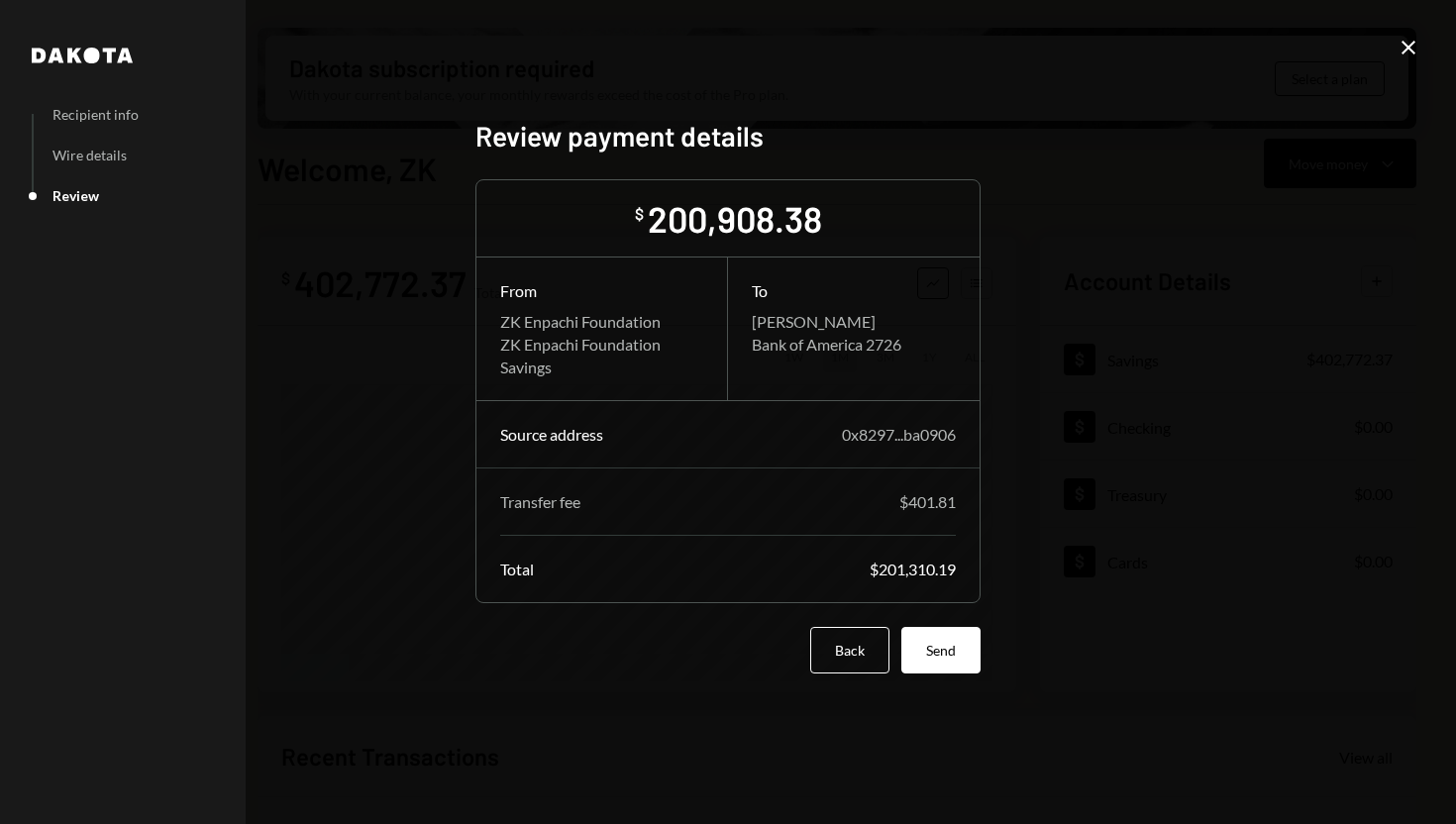 scroll, scrollTop: 0, scrollLeft: 0, axis: both 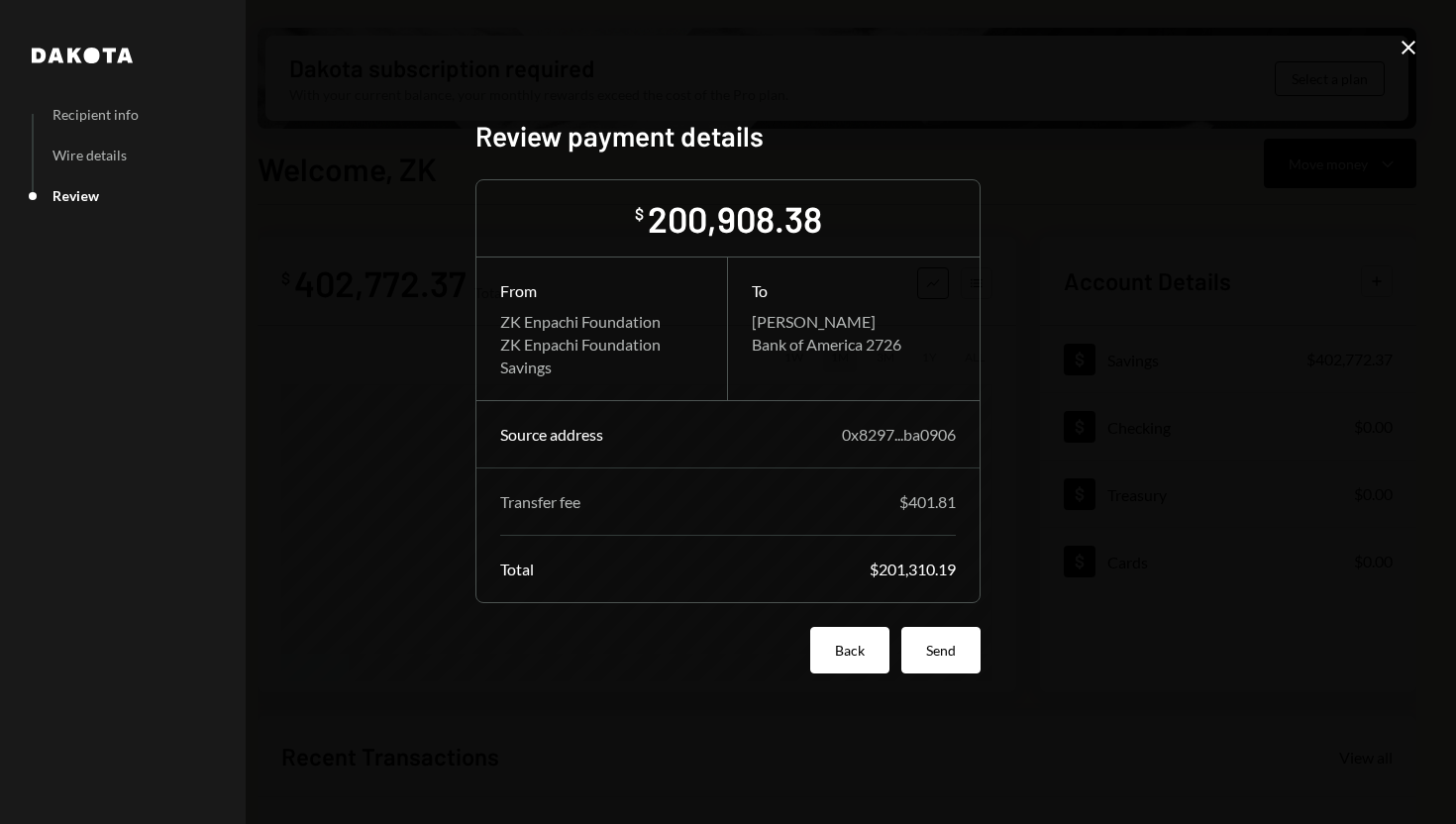 click on "Back" at bounding box center [850, 650] 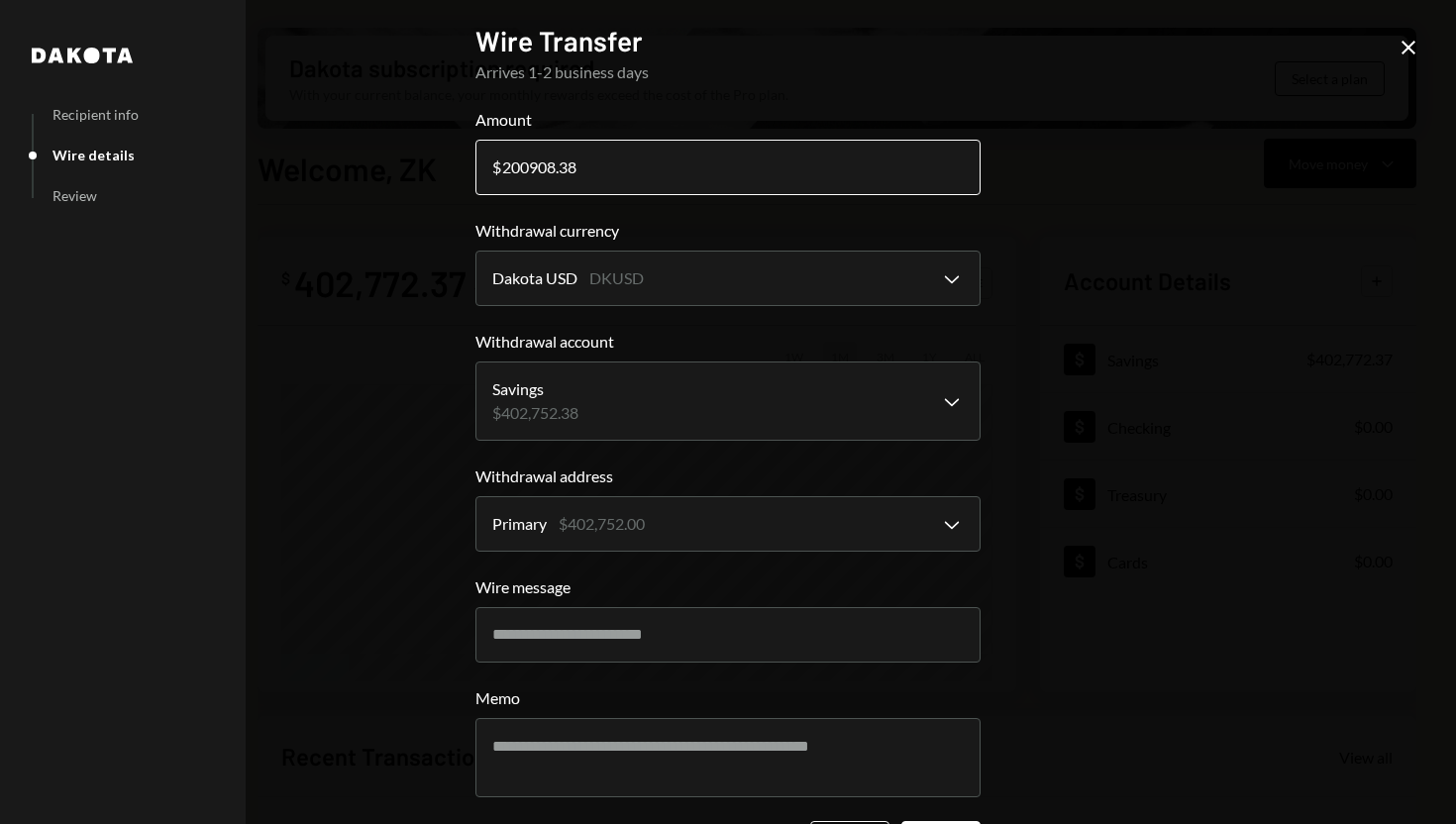 click on "200908.38" at bounding box center (728, 167) 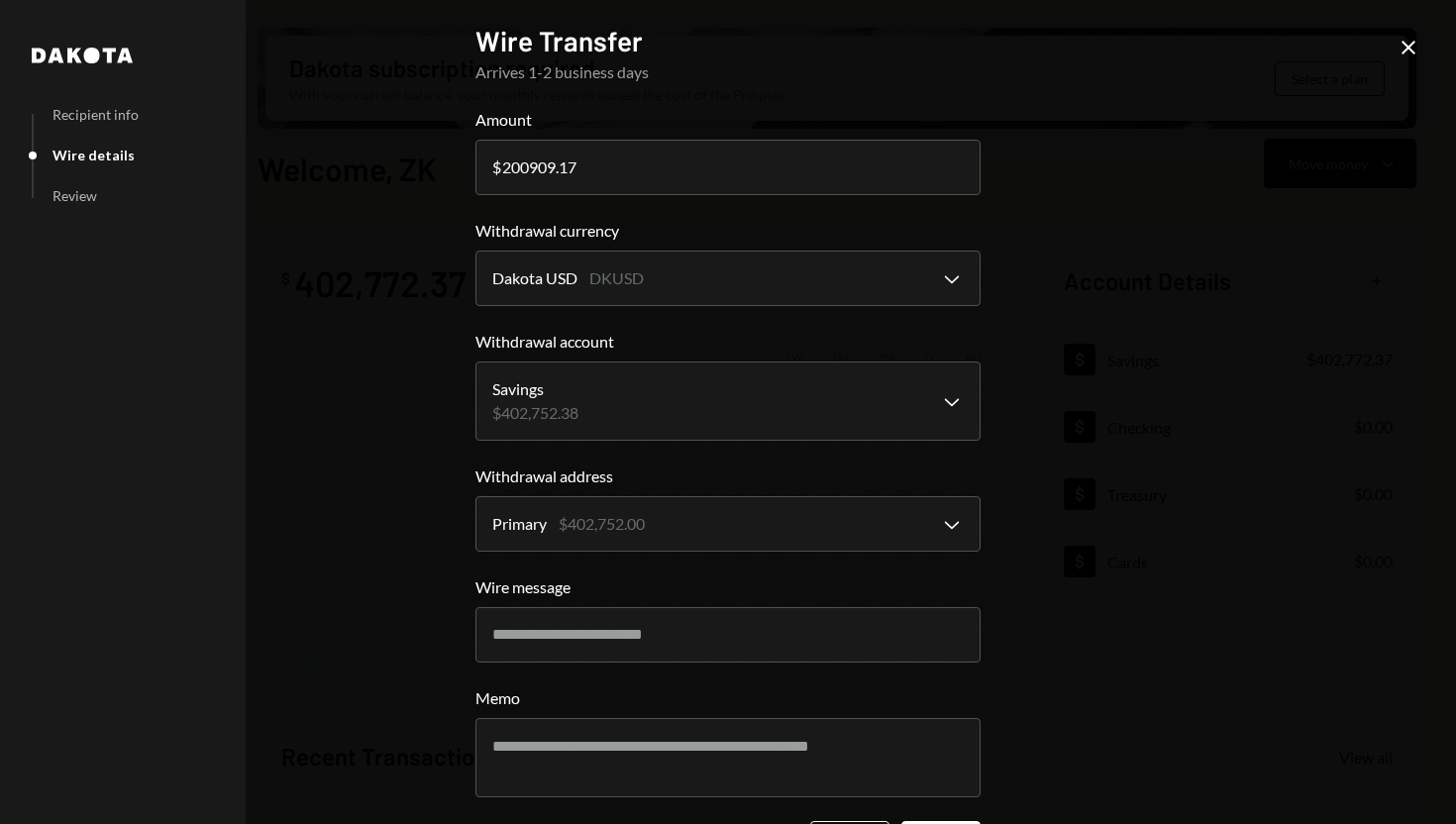 scroll, scrollTop: 74, scrollLeft: 0, axis: vertical 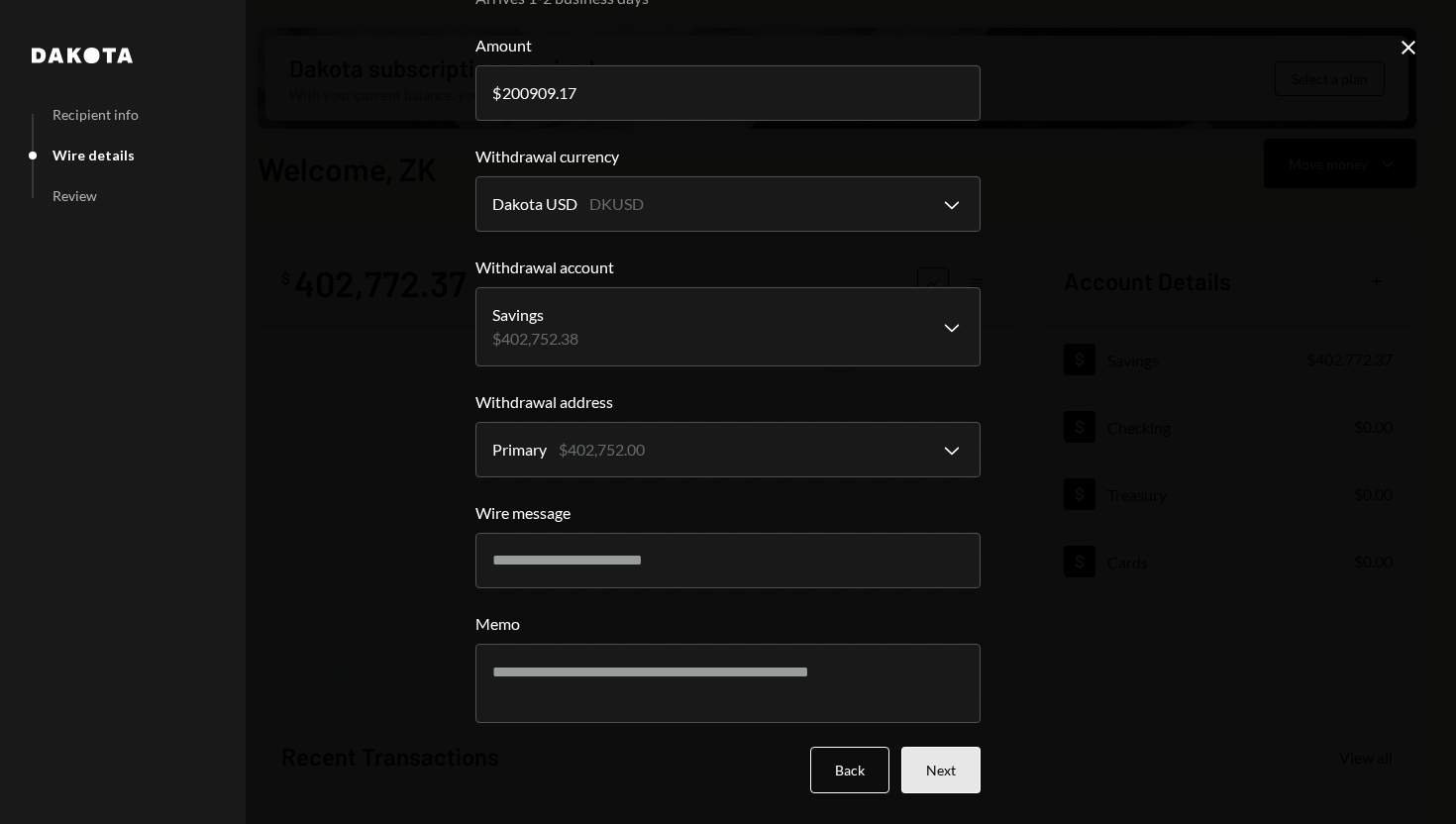 type on "200909.17" 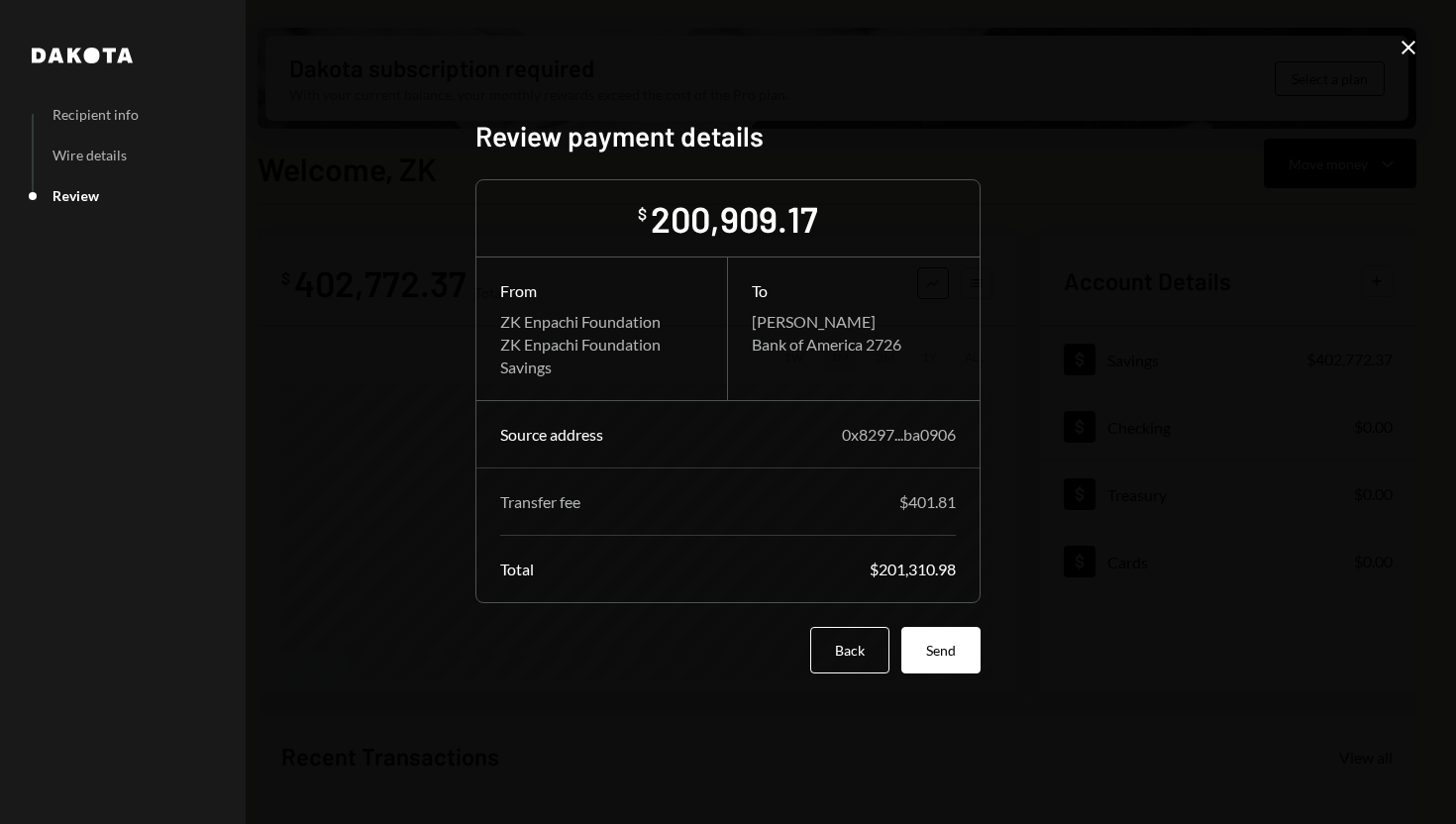 scroll, scrollTop: 0, scrollLeft: 0, axis: both 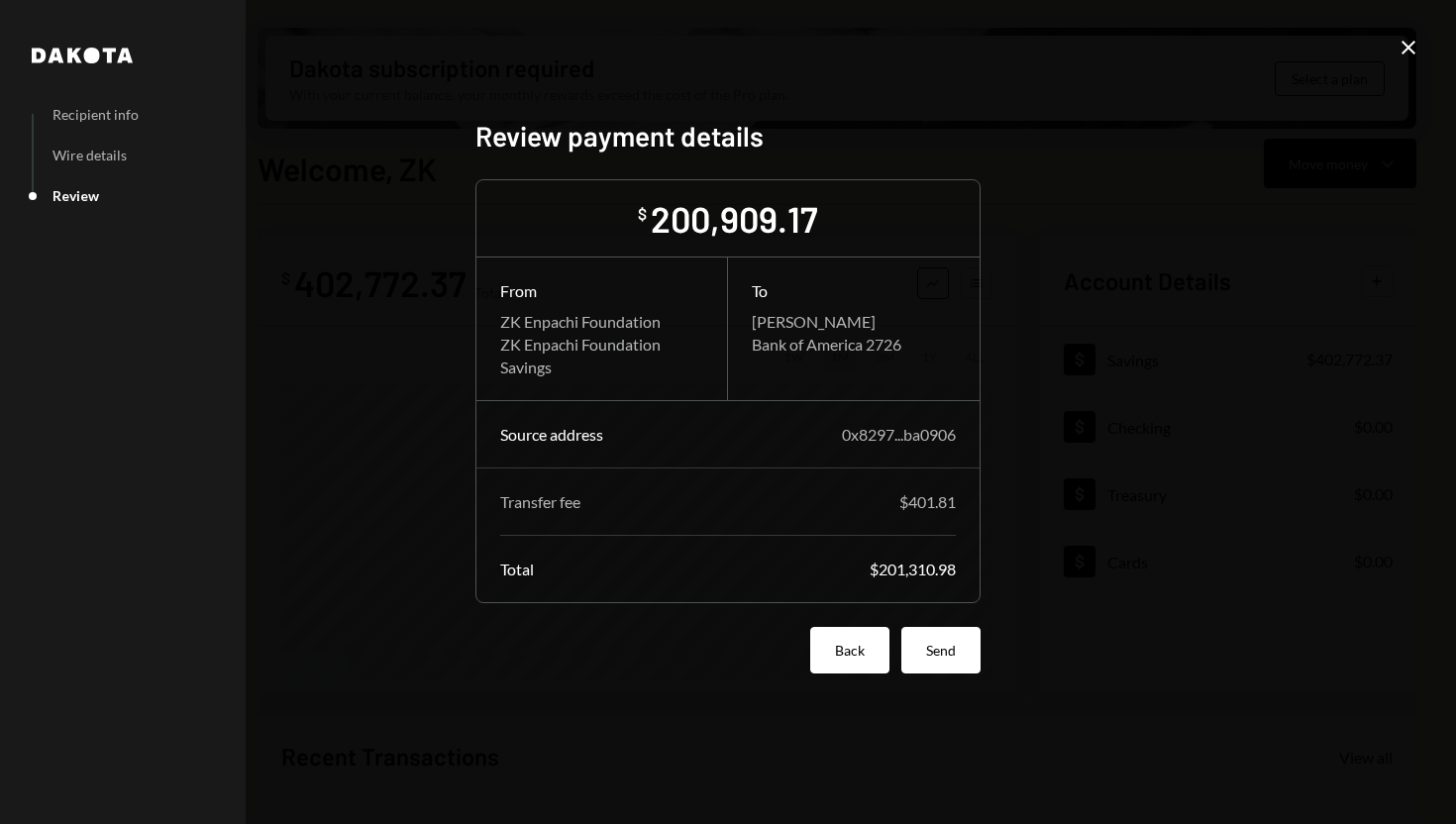 click on "Back" at bounding box center [850, 650] 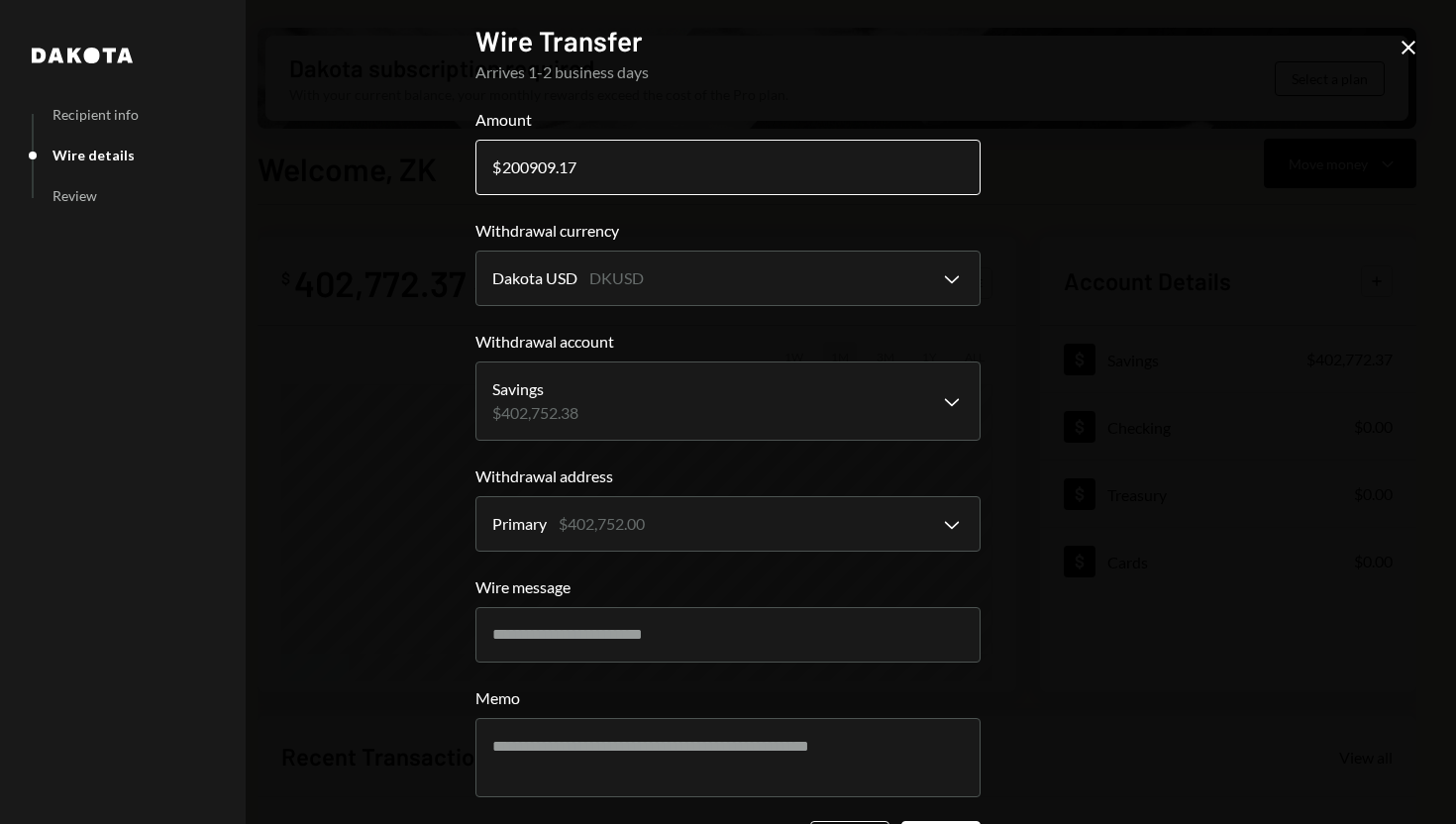 click on "200909.17" at bounding box center [728, 167] 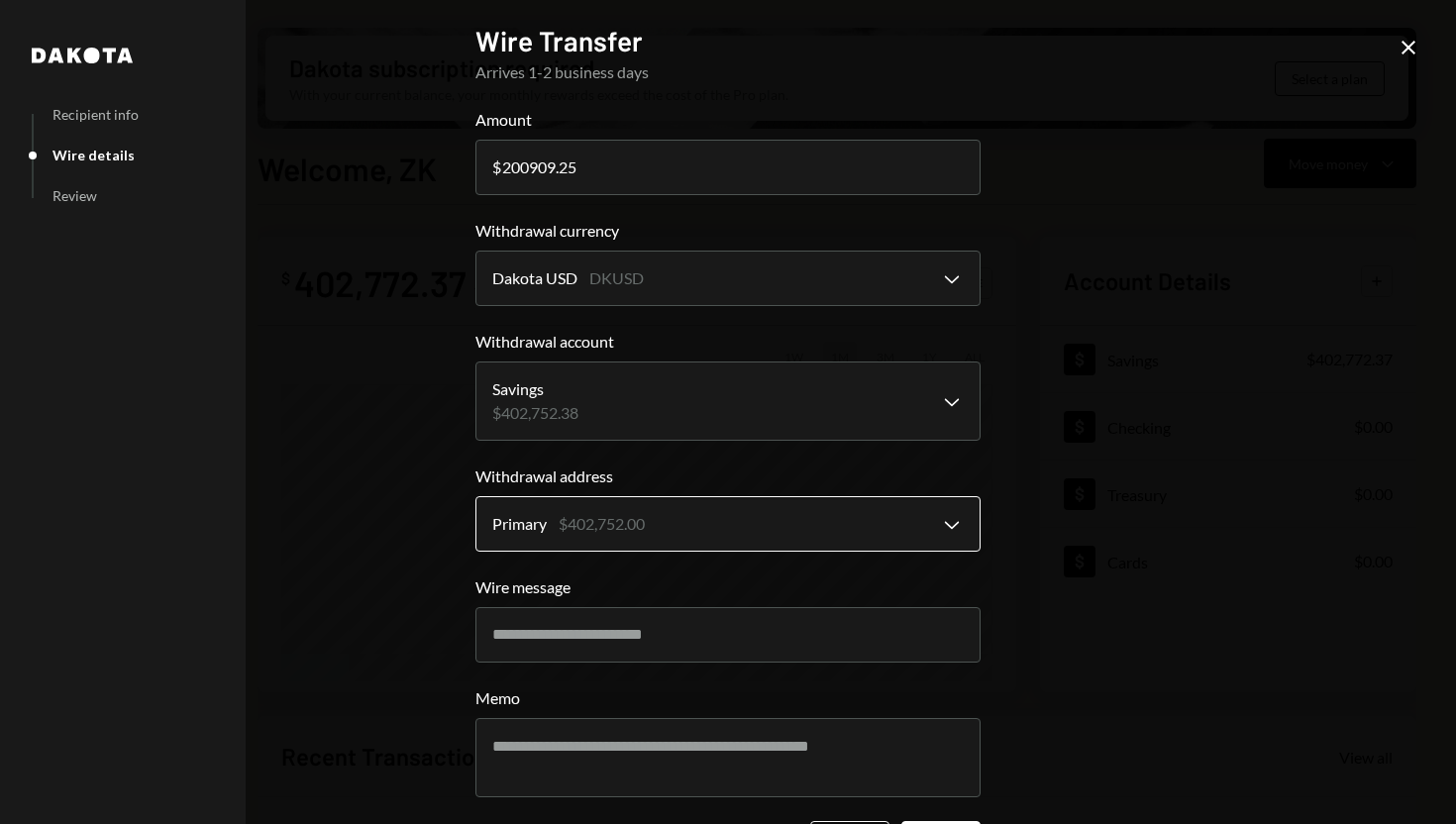 scroll, scrollTop: 74, scrollLeft: 0, axis: vertical 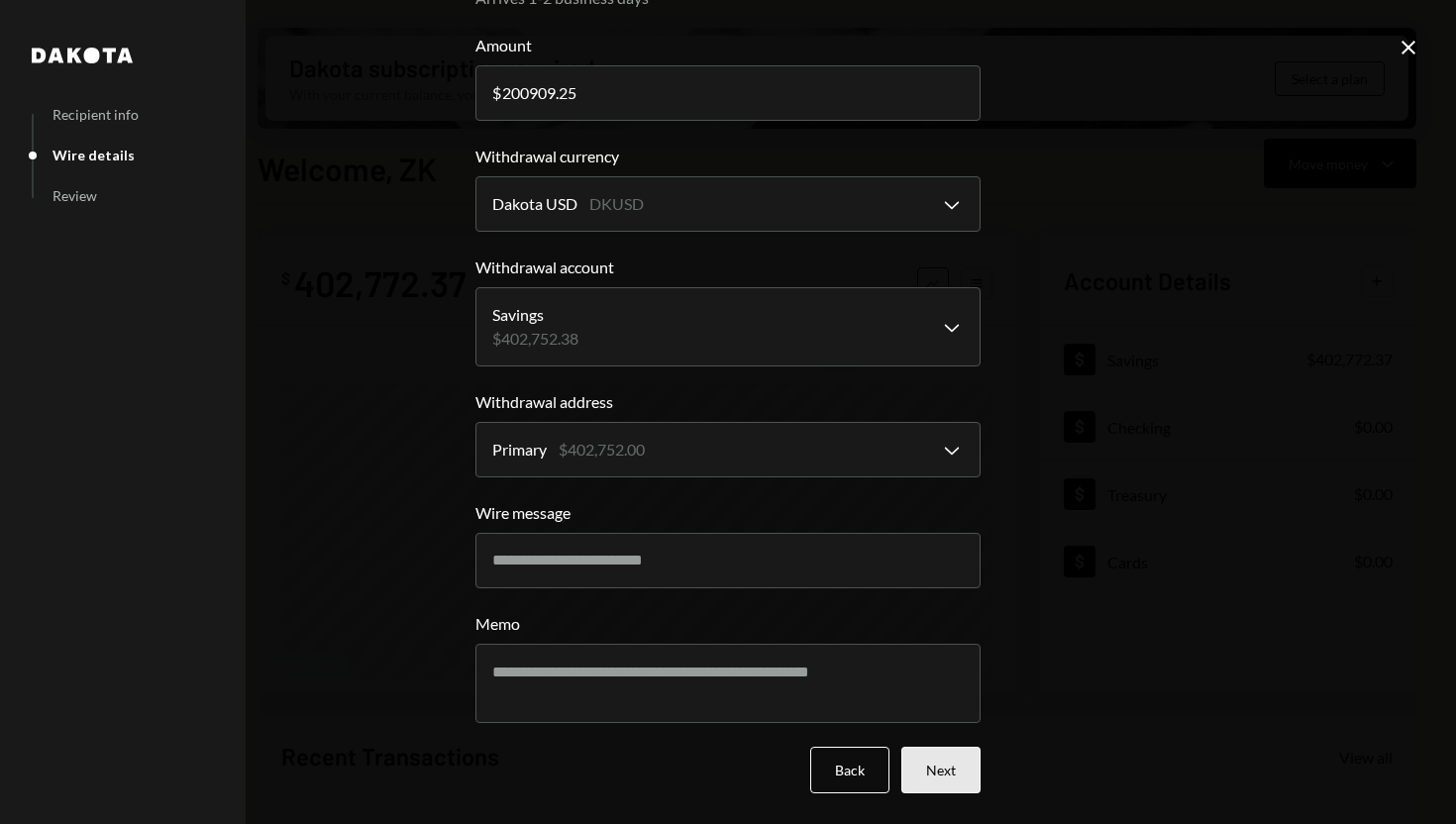 type on "200909.25" 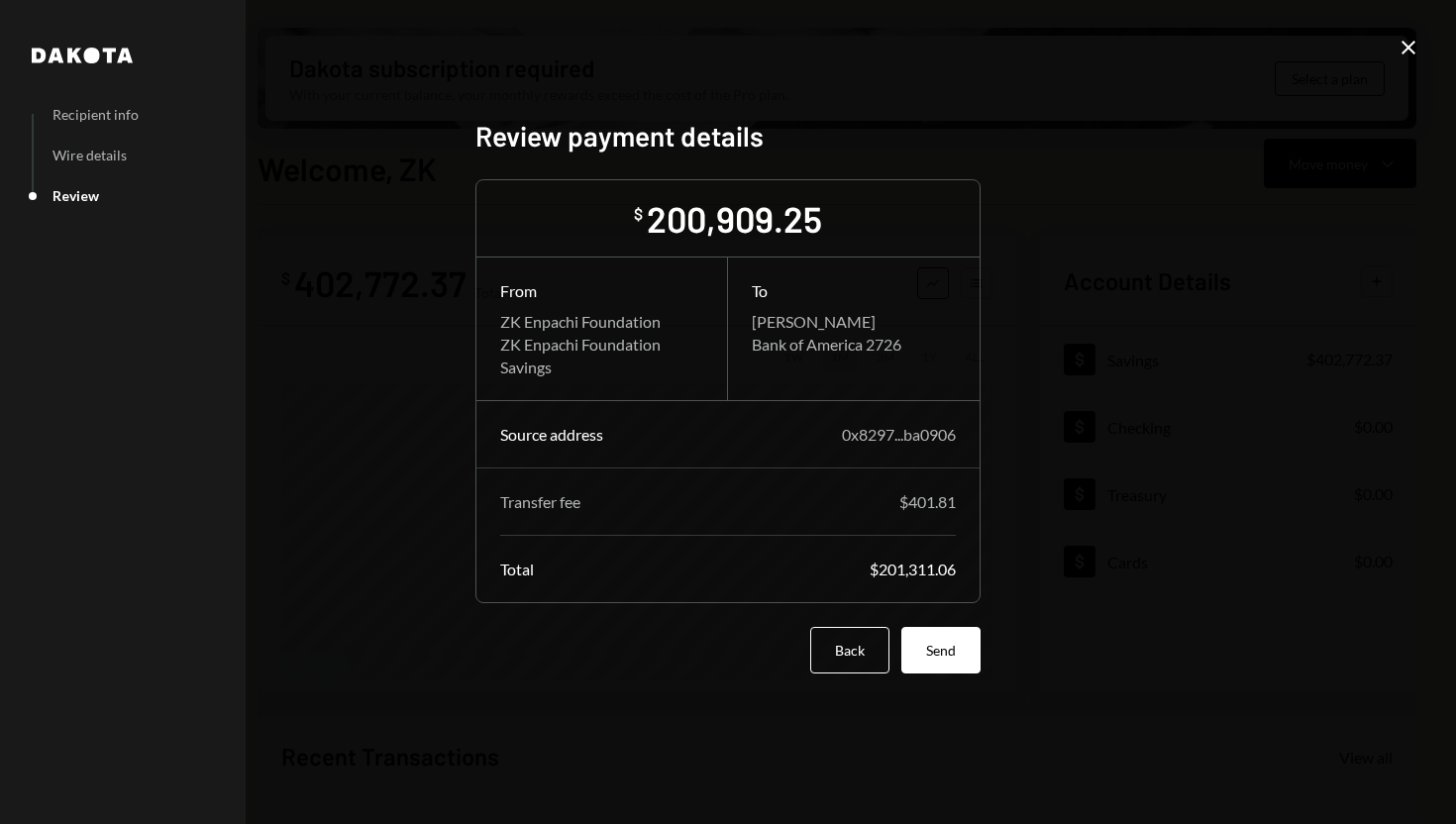 scroll, scrollTop: 0, scrollLeft: 0, axis: both 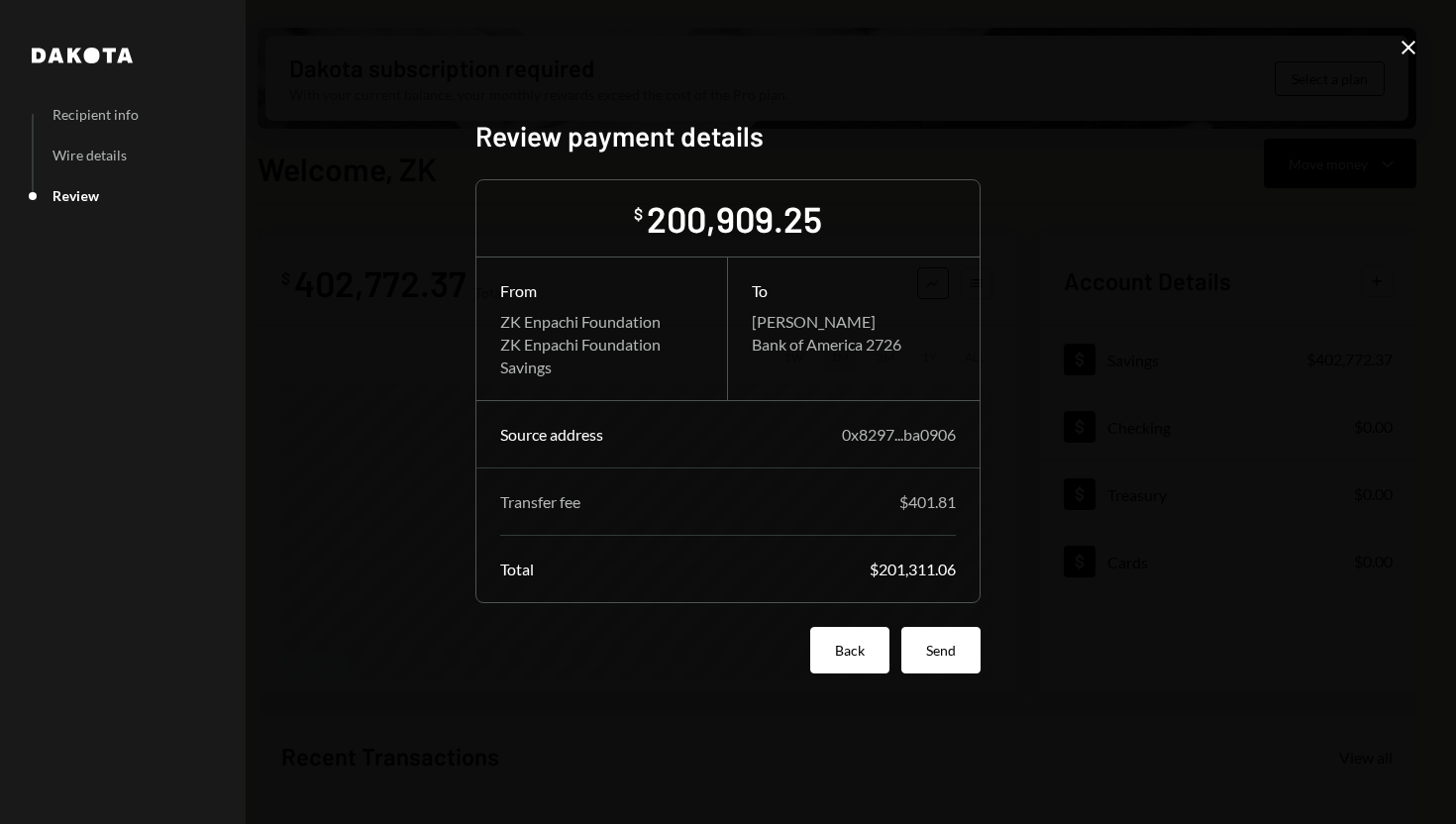 click on "Back" at bounding box center (850, 650) 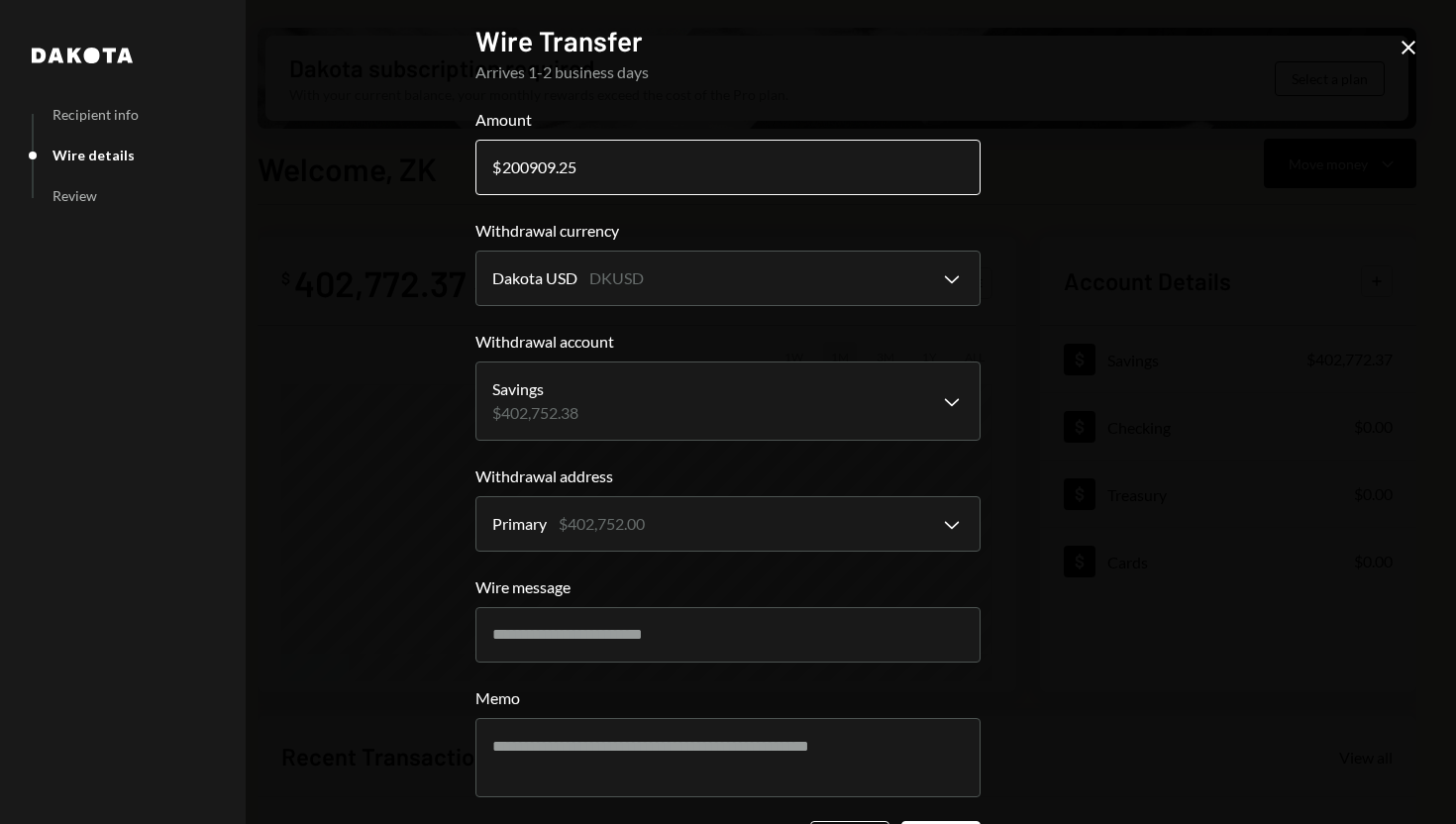 click on "200909.25" at bounding box center [728, 167] 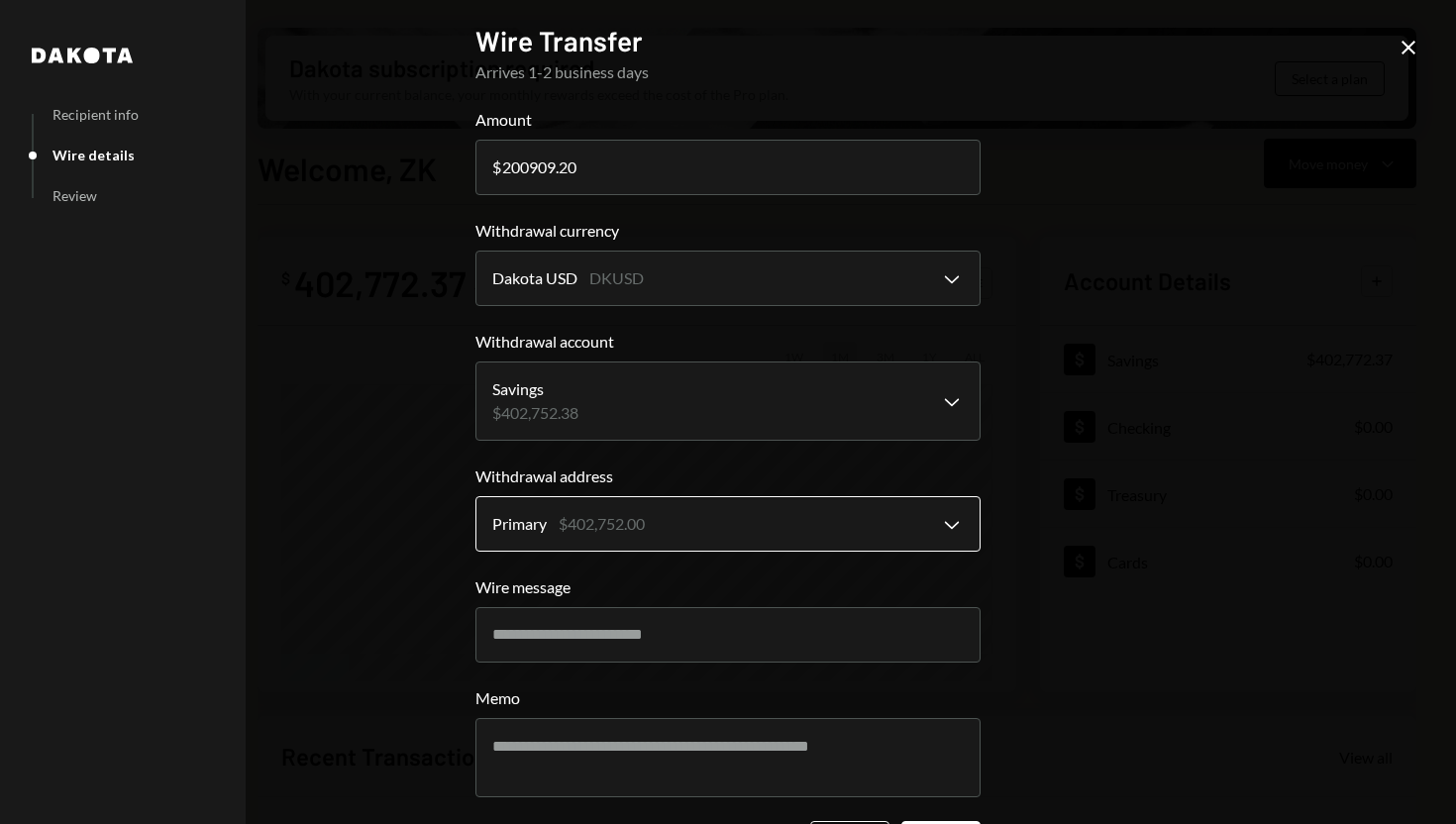 scroll, scrollTop: 74, scrollLeft: 0, axis: vertical 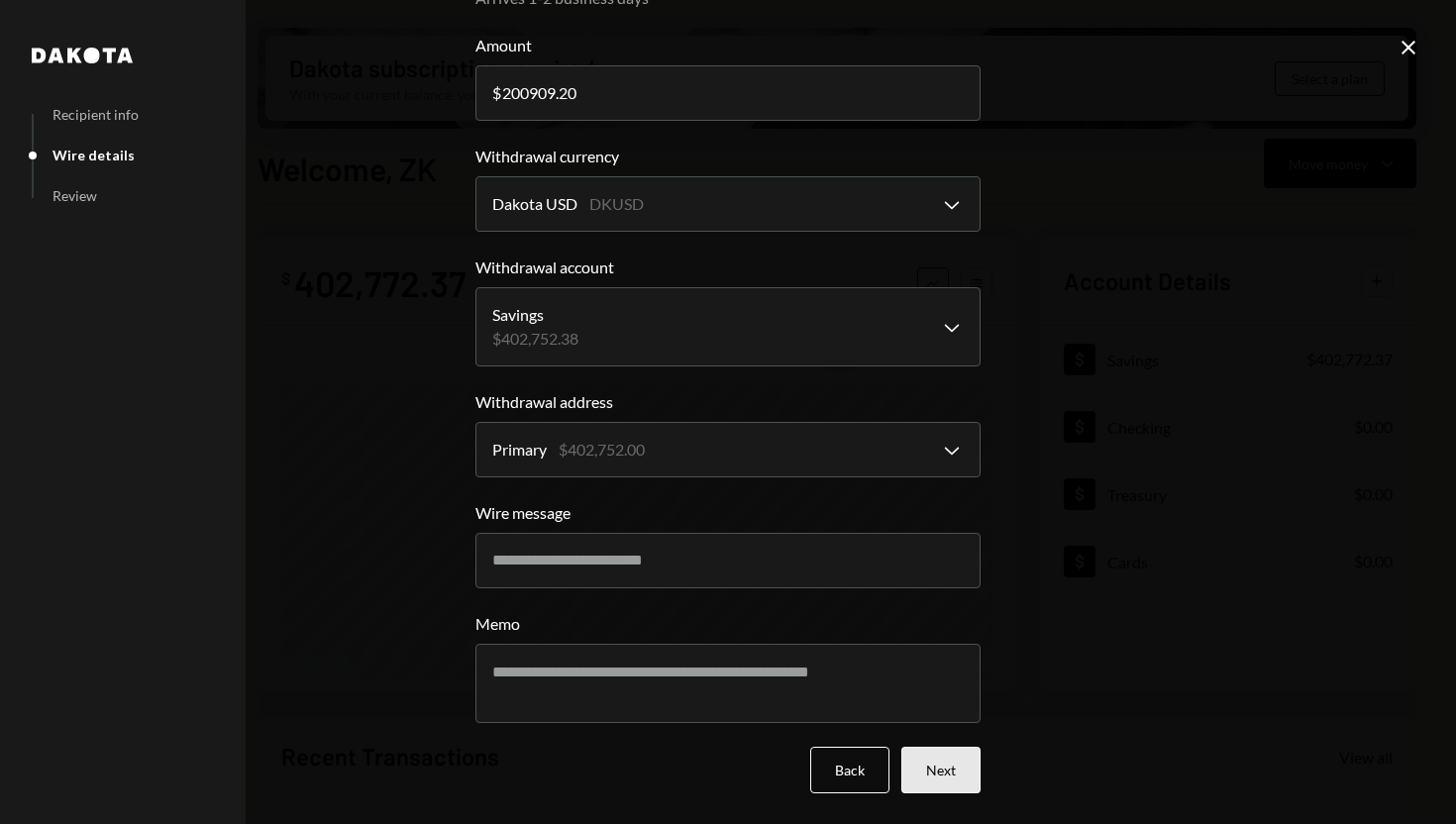 type on "200909.20" 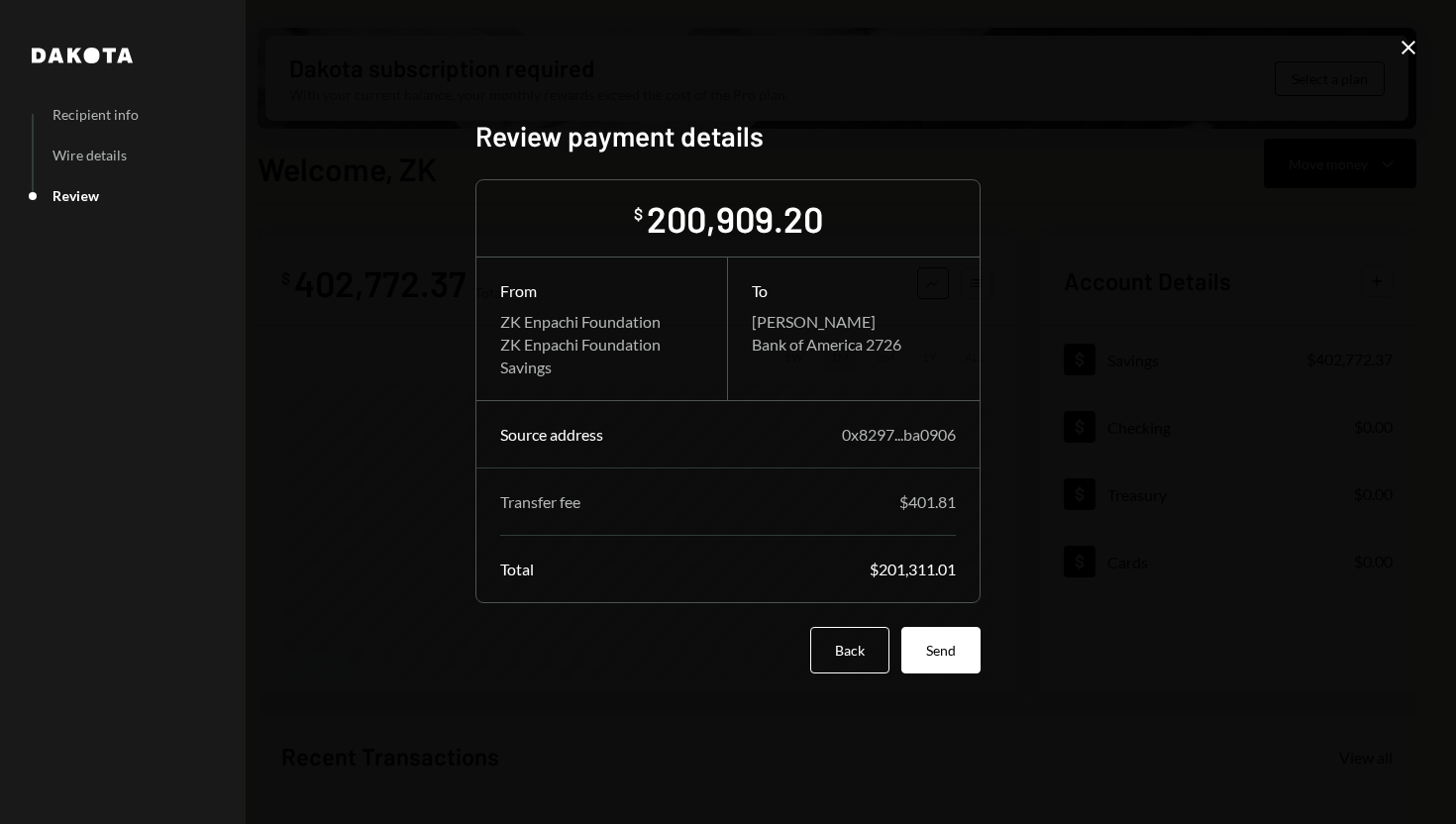 scroll, scrollTop: 0, scrollLeft: 0, axis: both 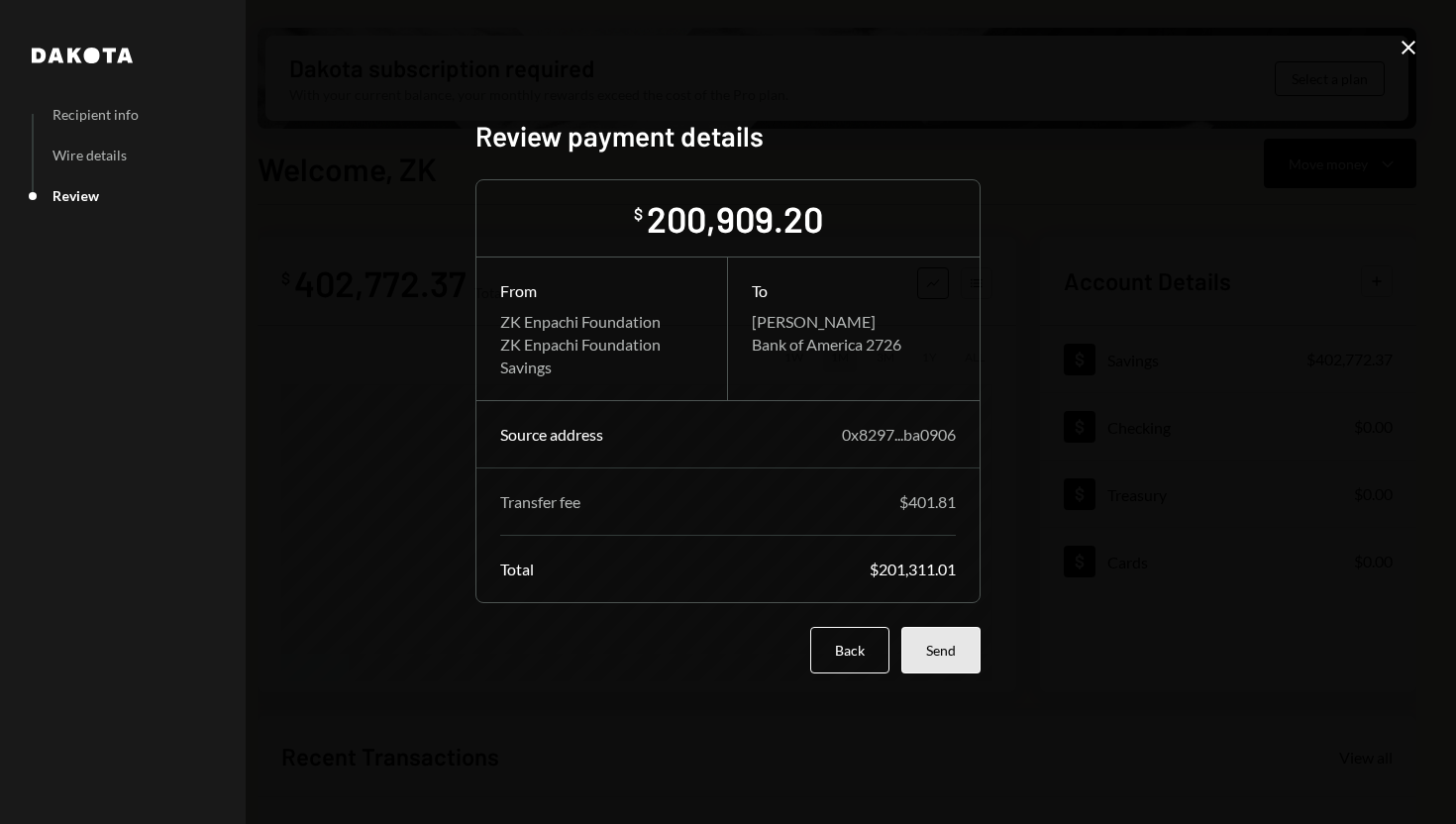 click on "Send" at bounding box center (941, 650) 